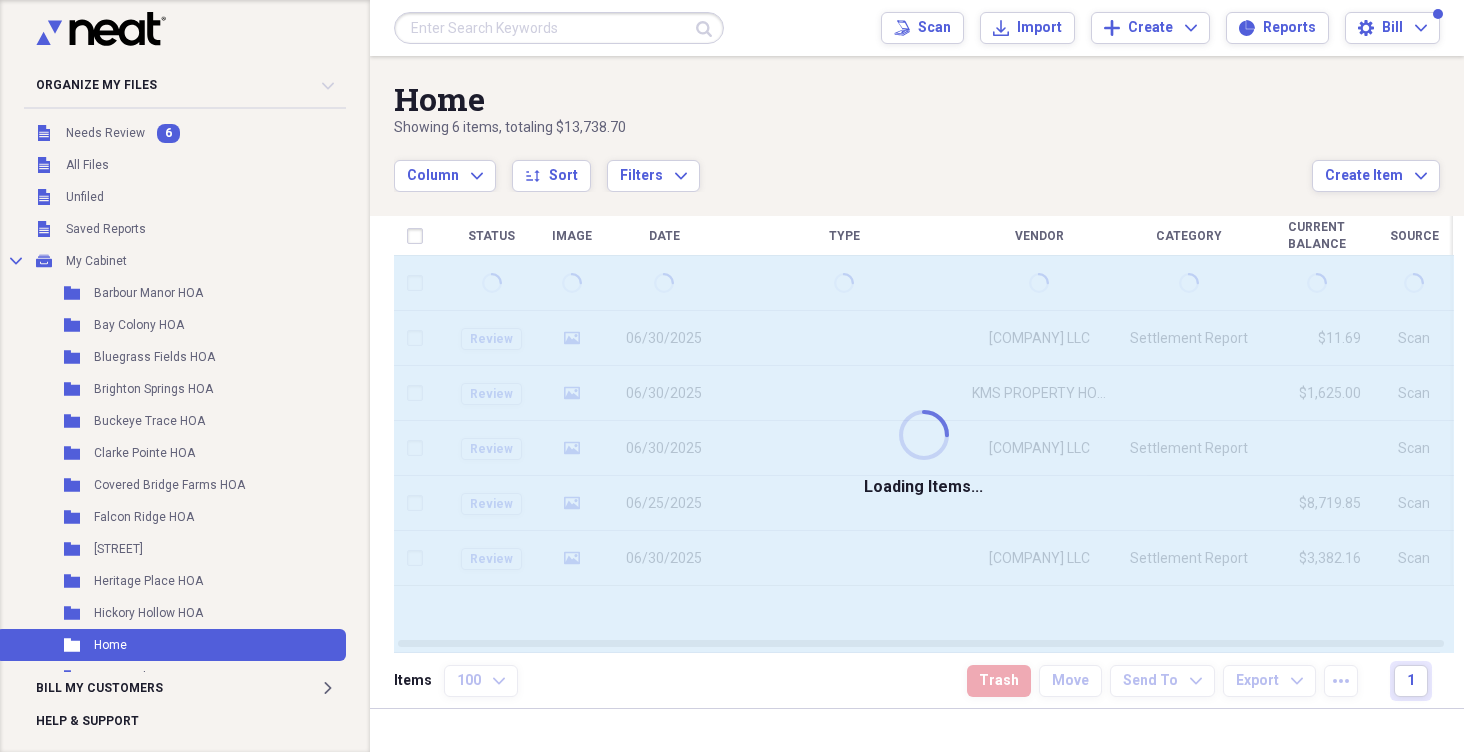 scroll, scrollTop: 0, scrollLeft: 0, axis: both 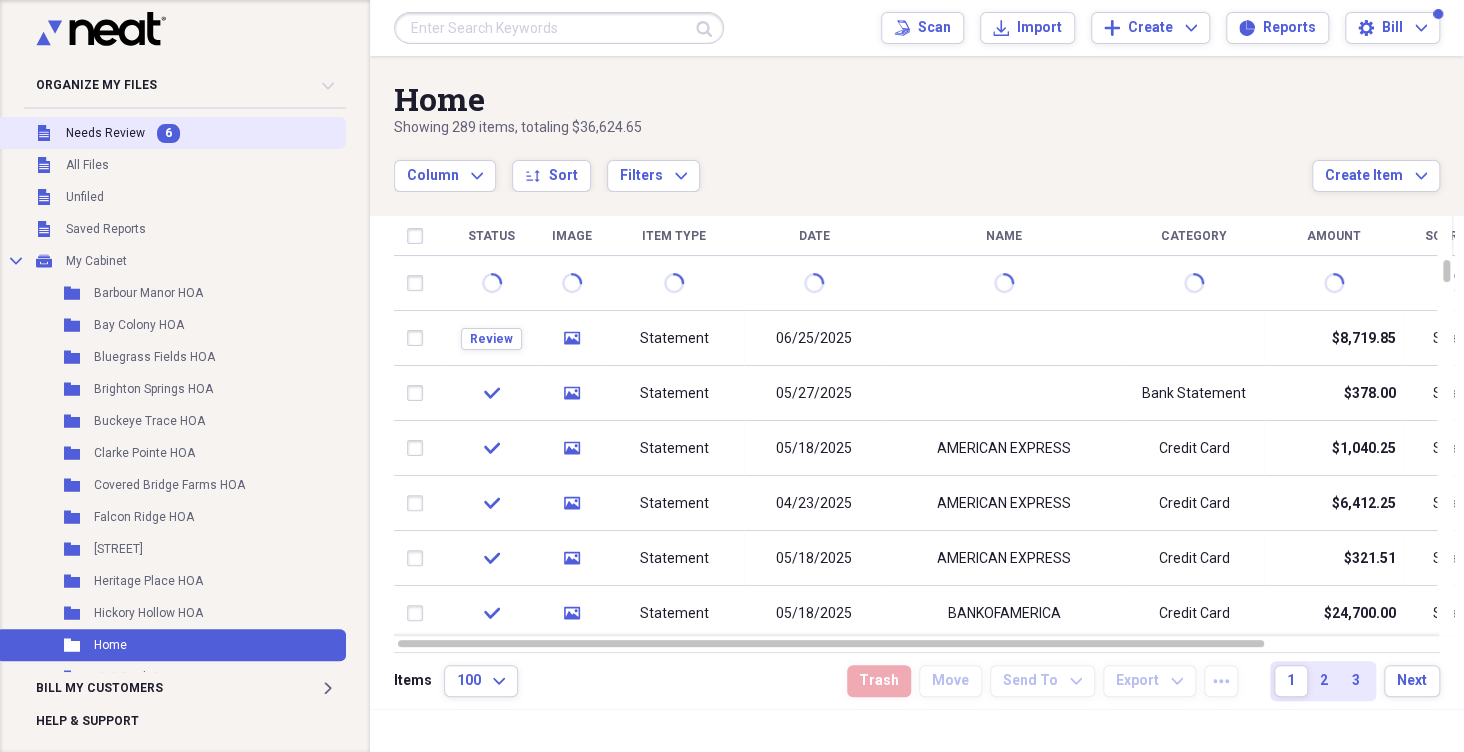 click on "6" at bounding box center [168, 133] 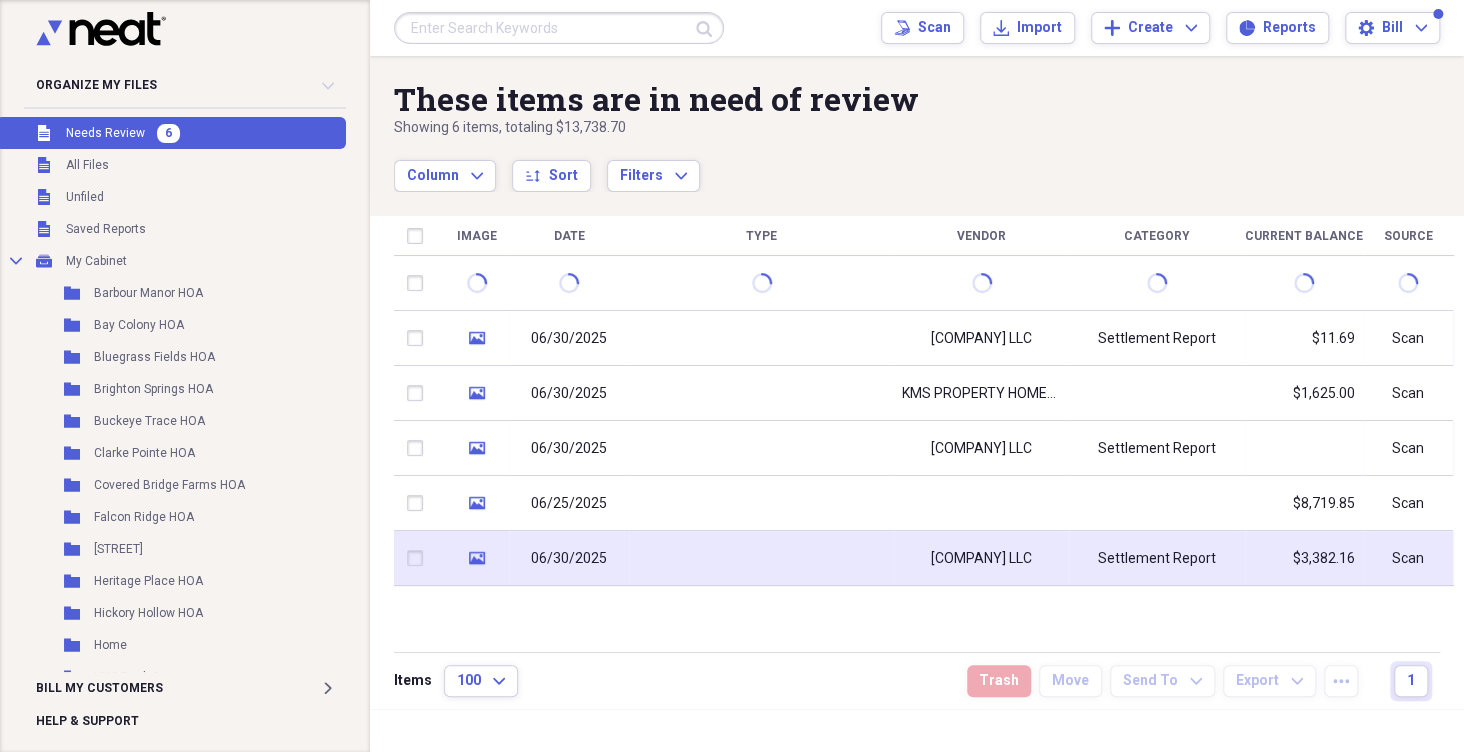 click 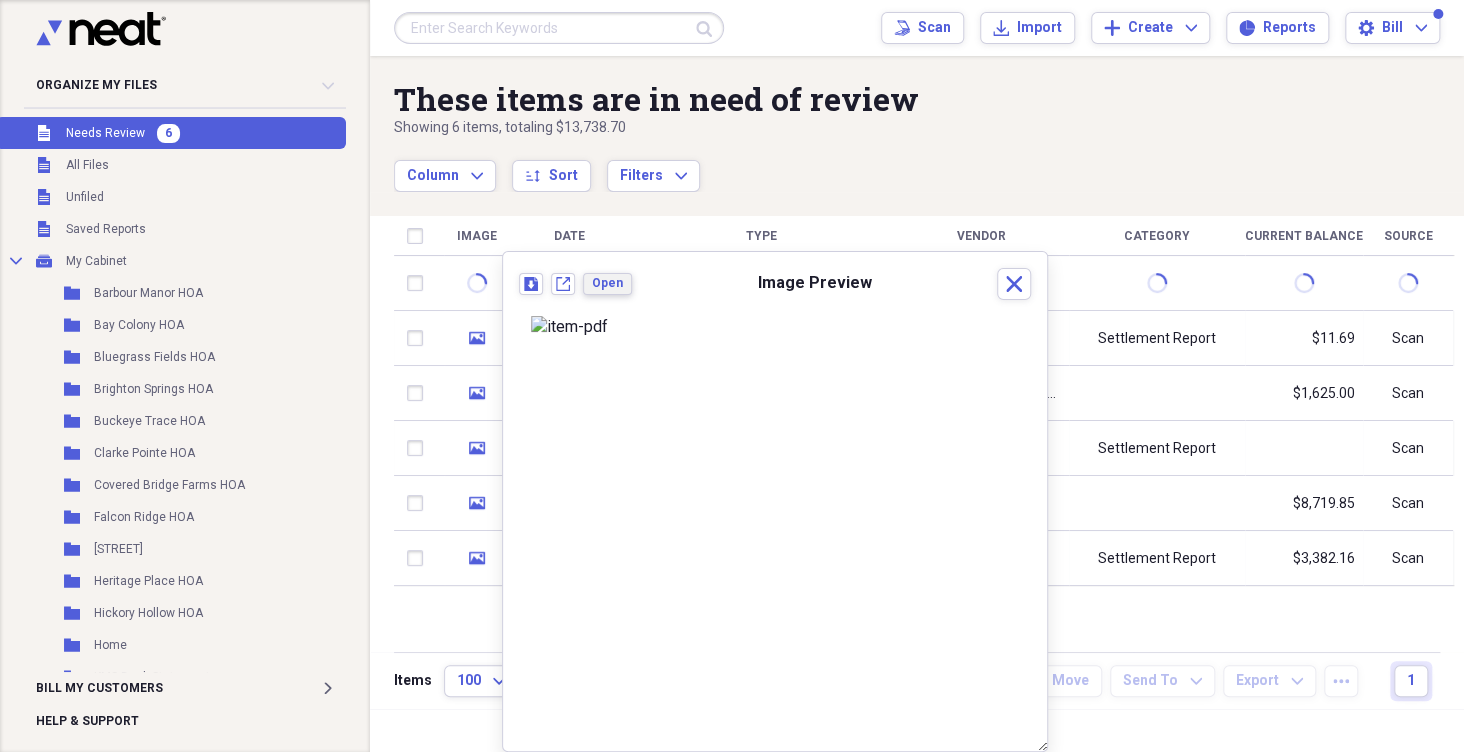click on "Open" at bounding box center (607, 283) 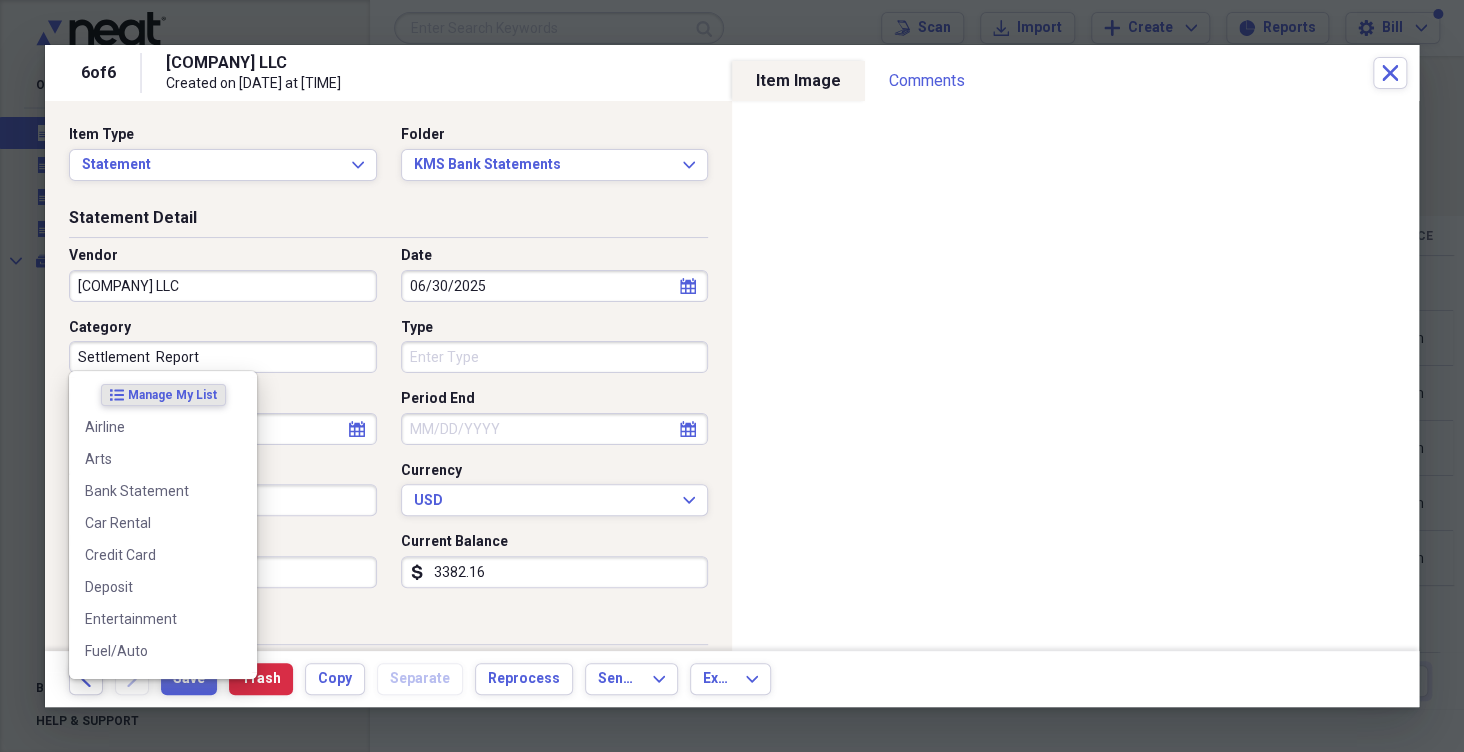 click on "Settlement  Report" at bounding box center (223, 357) 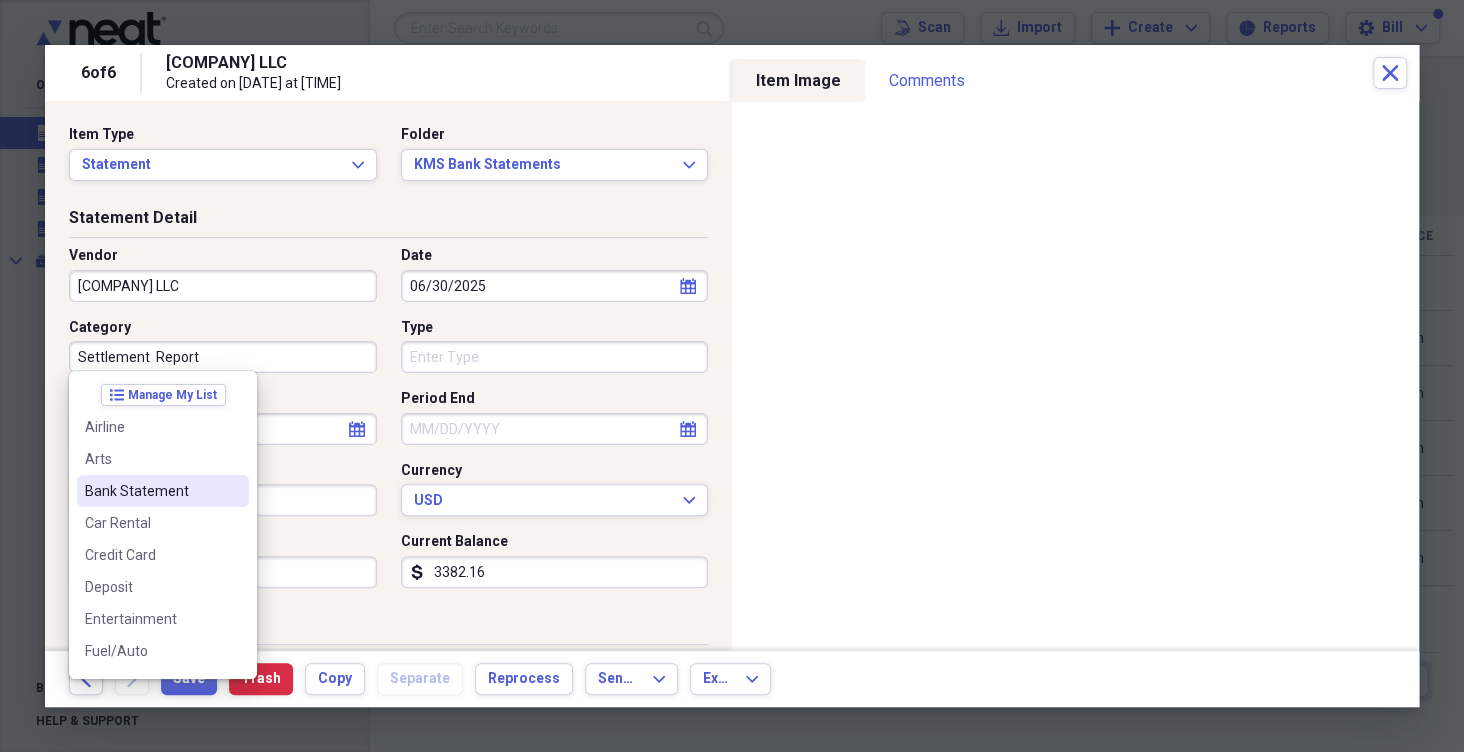 click on "Bank Statement" at bounding box center (151, 491) 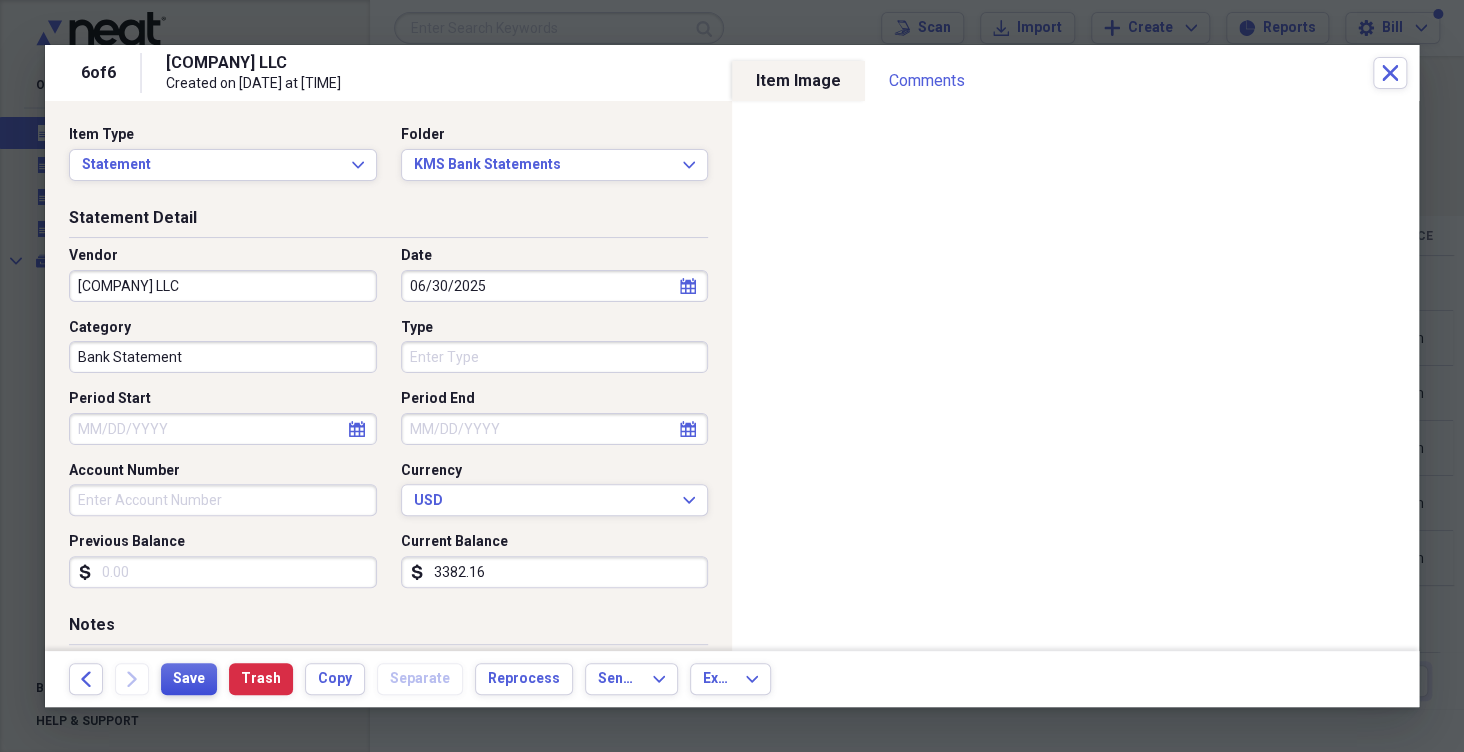click on "Save" at bounding box center (189, 679) 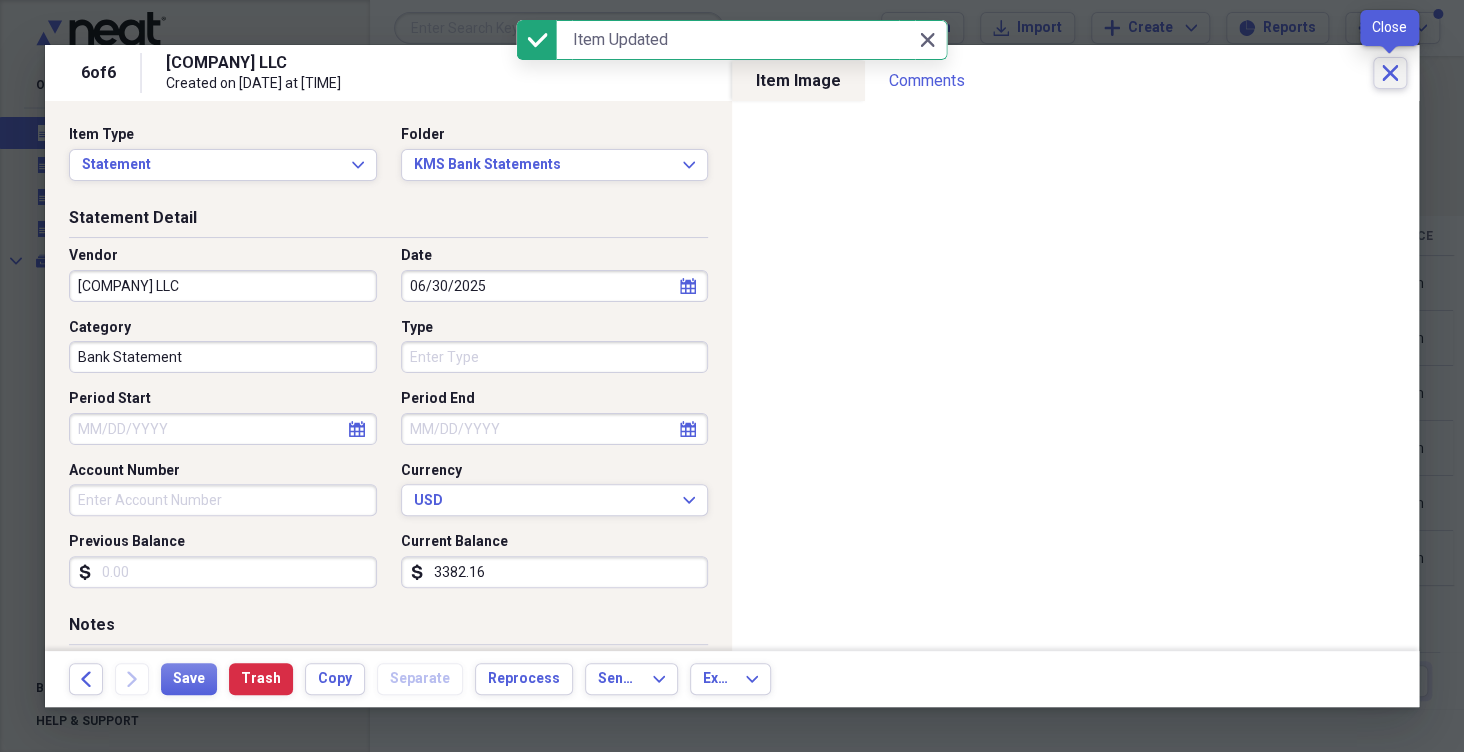 click 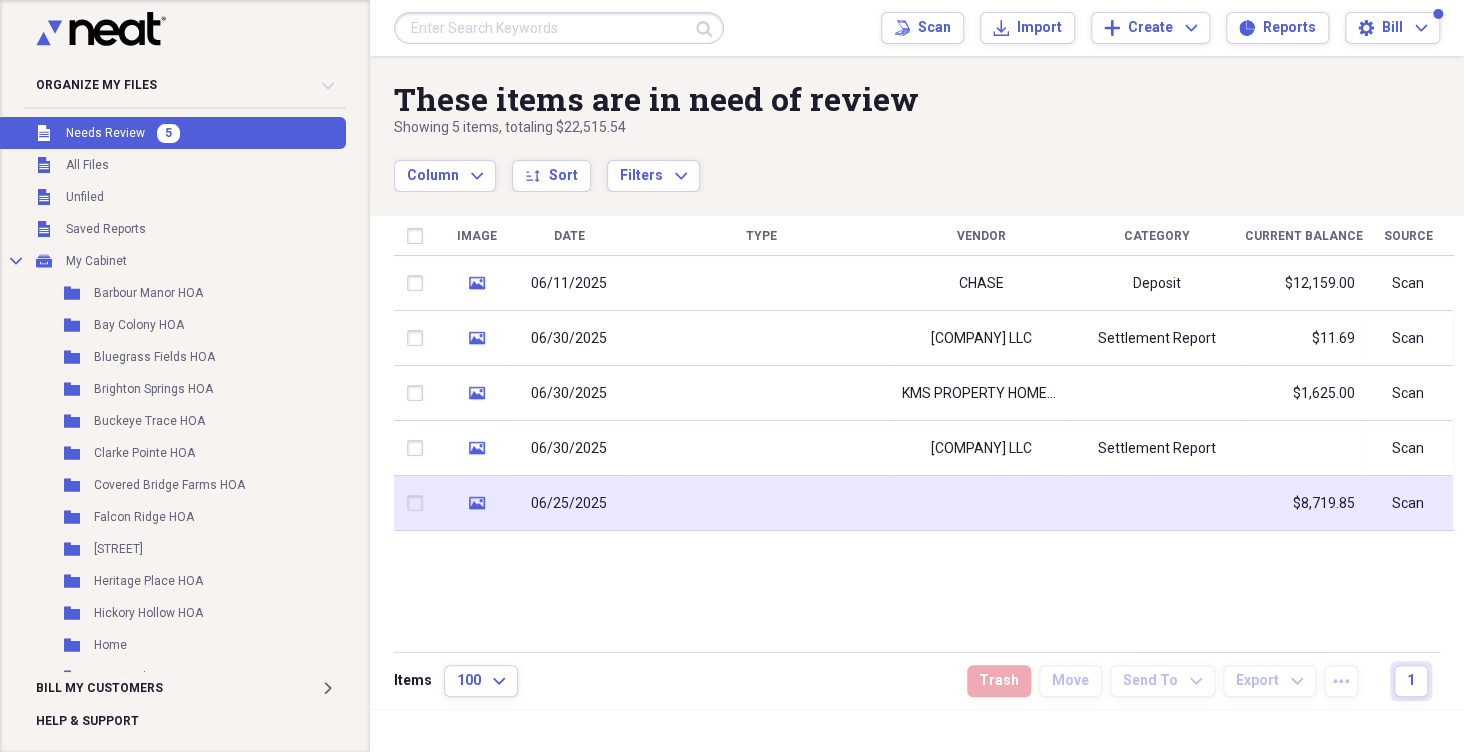 click 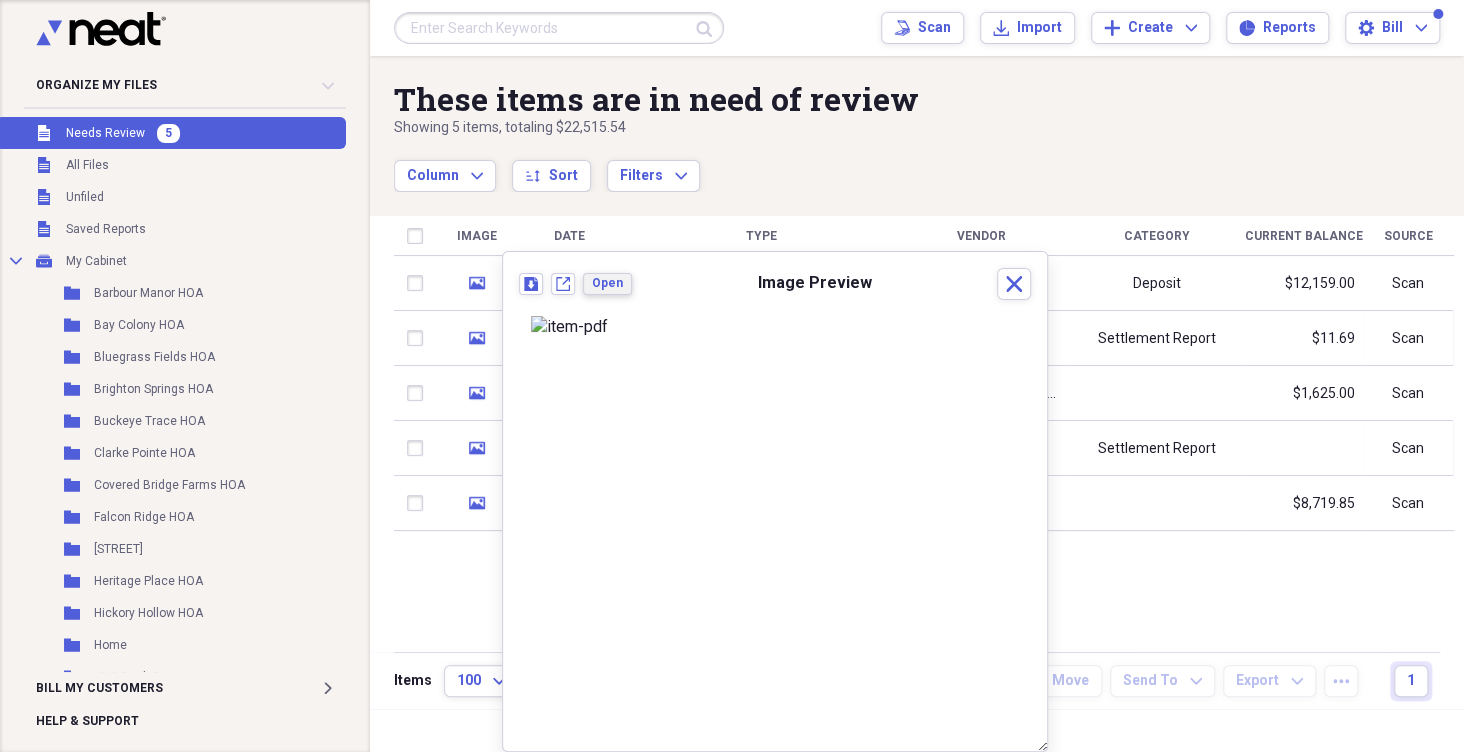 click on "Open" at bounding box center (607, 283) 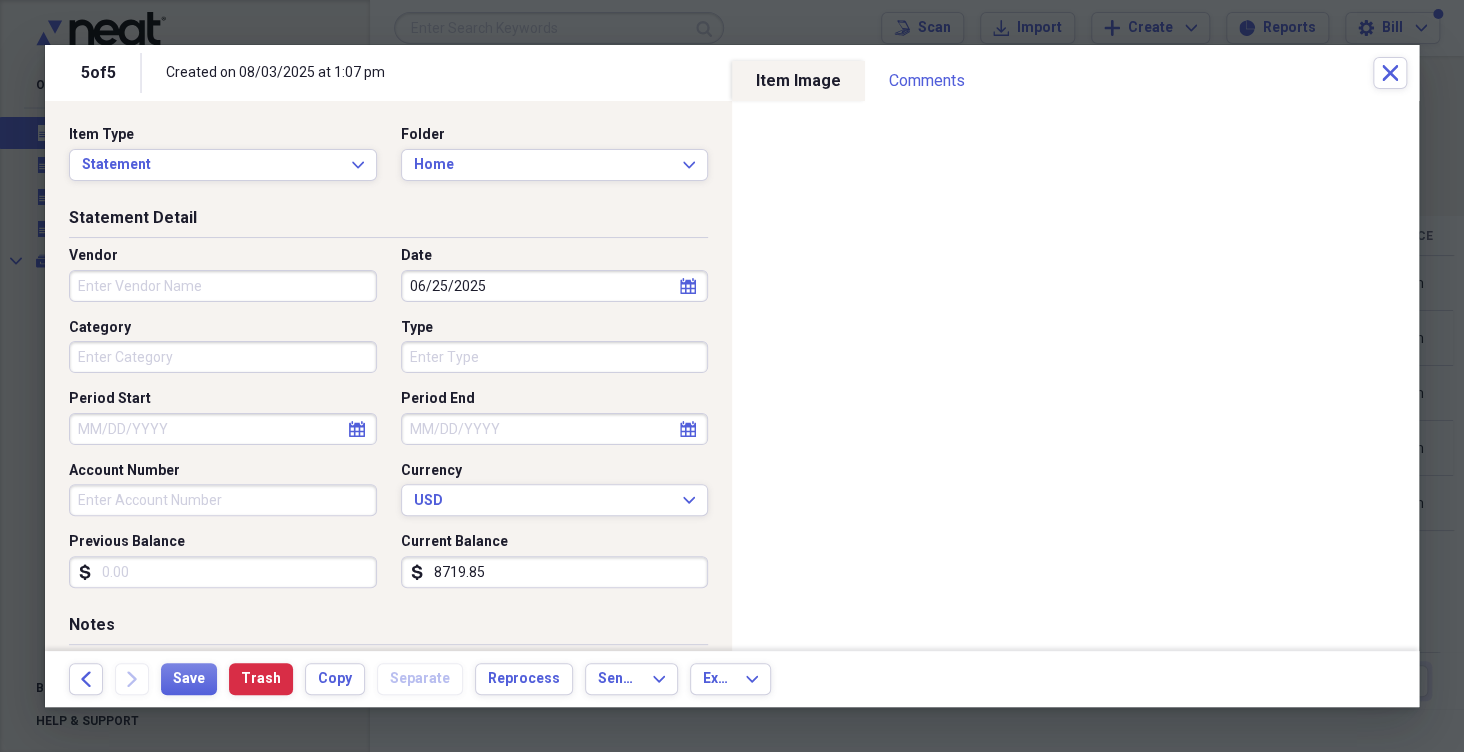 click on "Category" at bounding box center (223, 357) 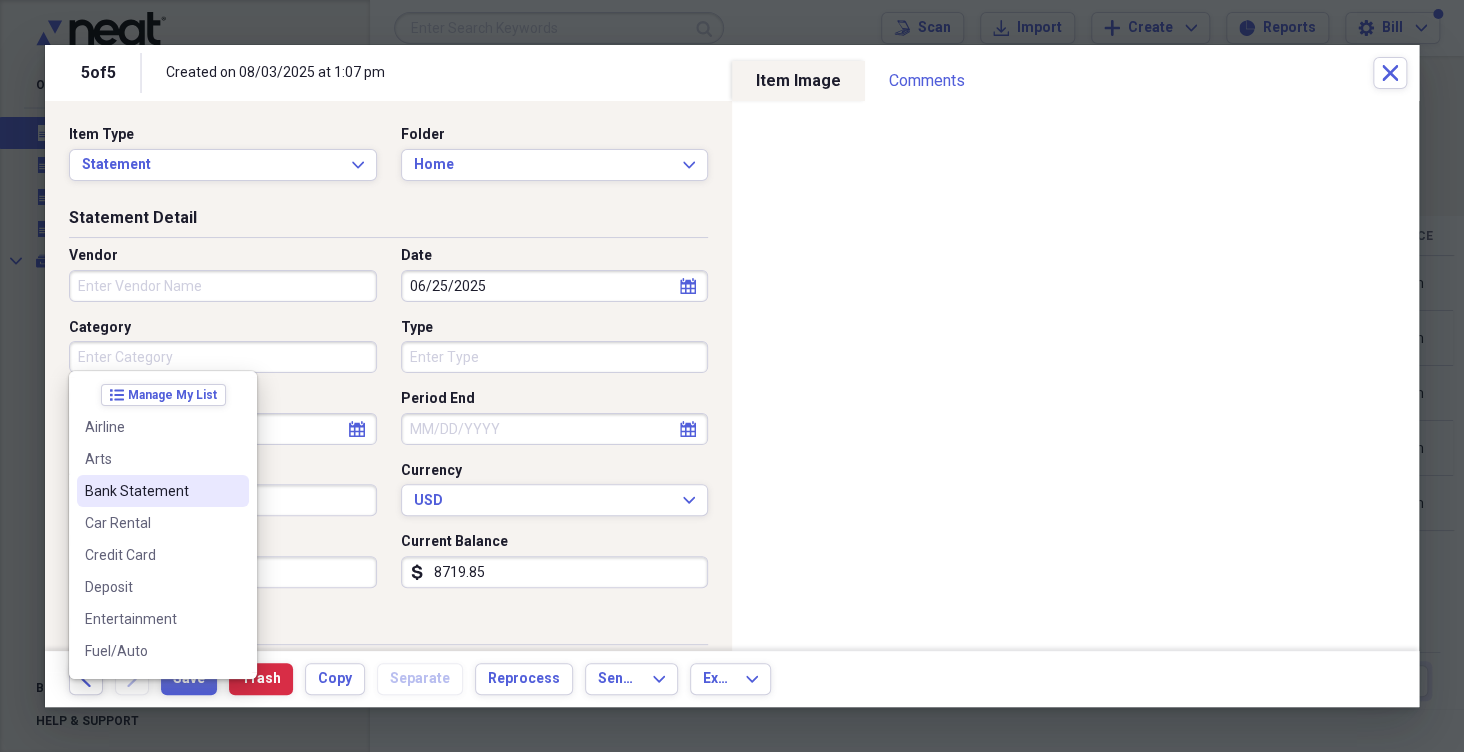 click on "Bank Statement" at bounding box center (151, 491) 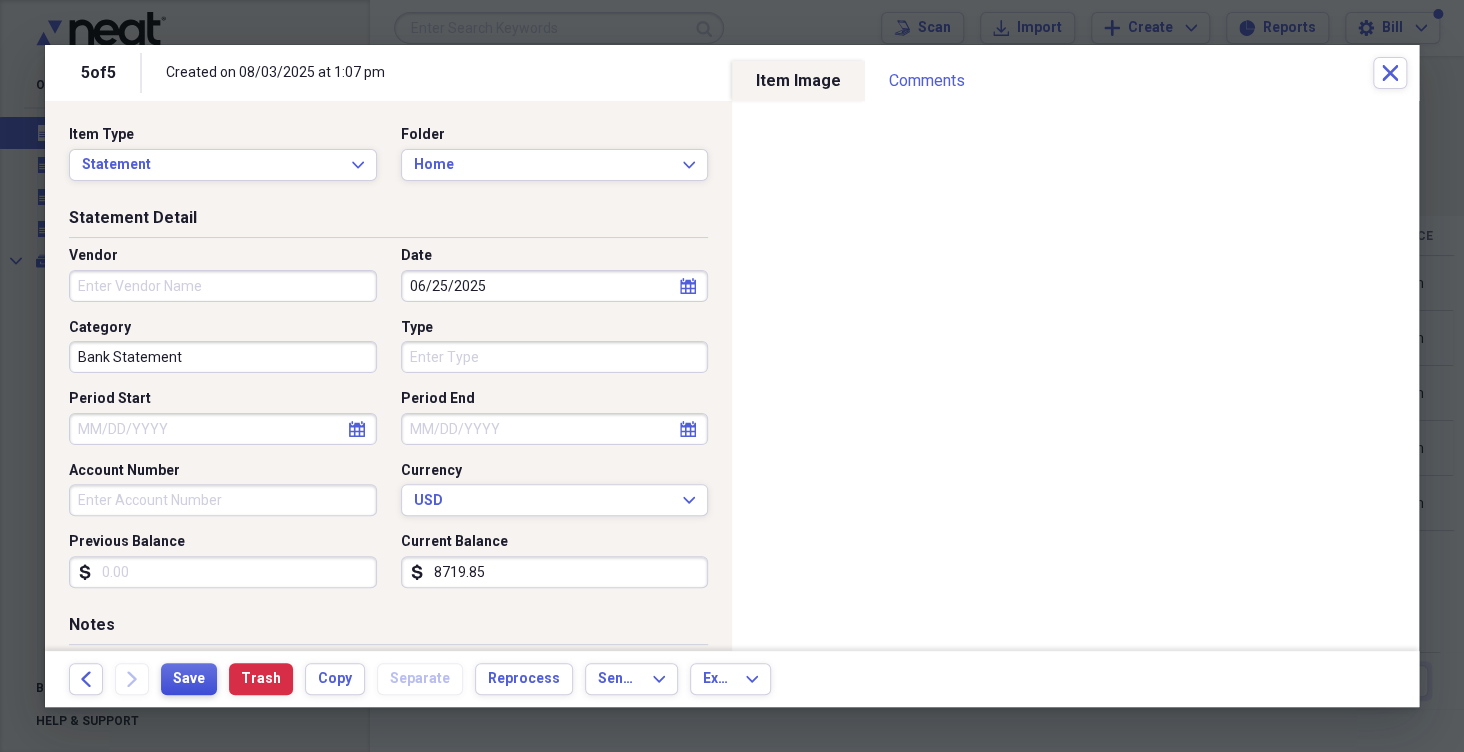 click on "Save" at bounding box center (189, 679) 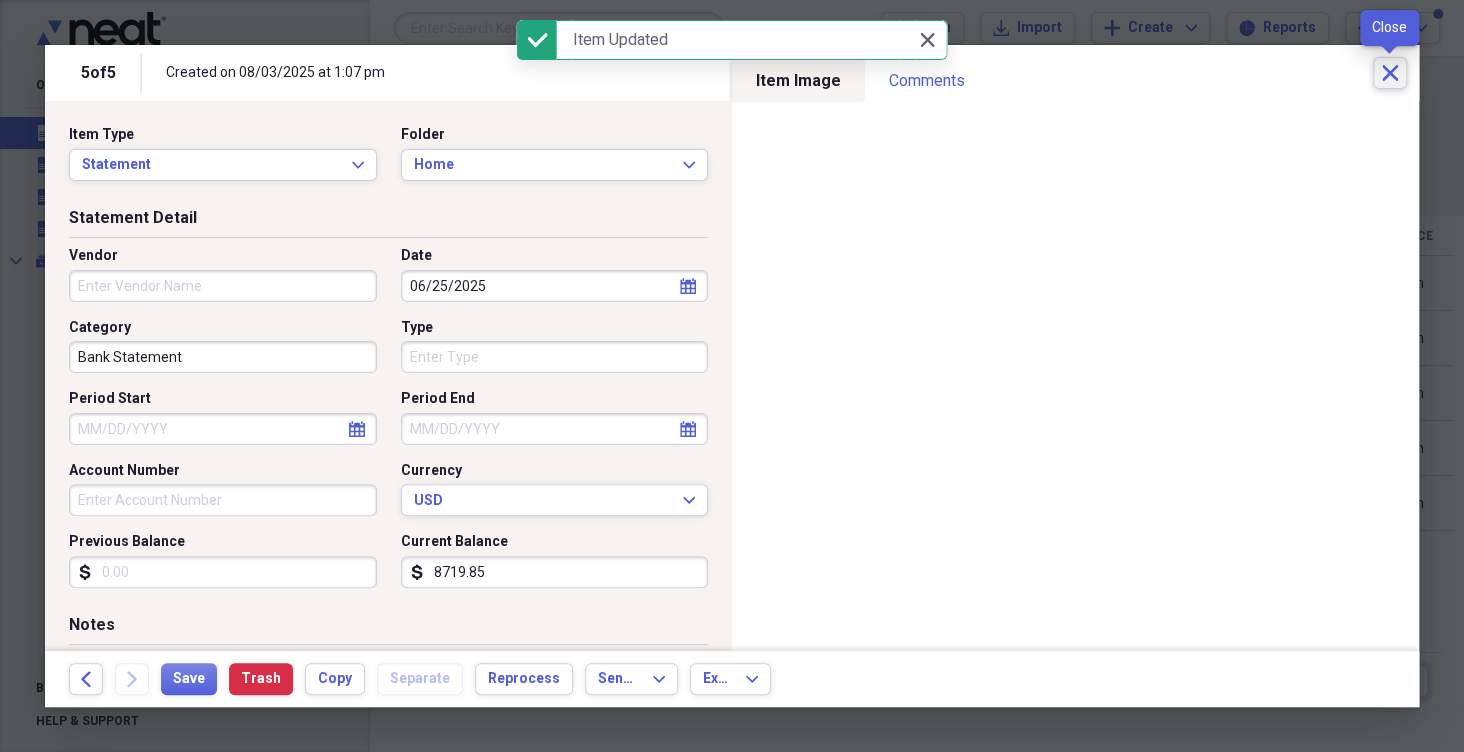 click on "Close" 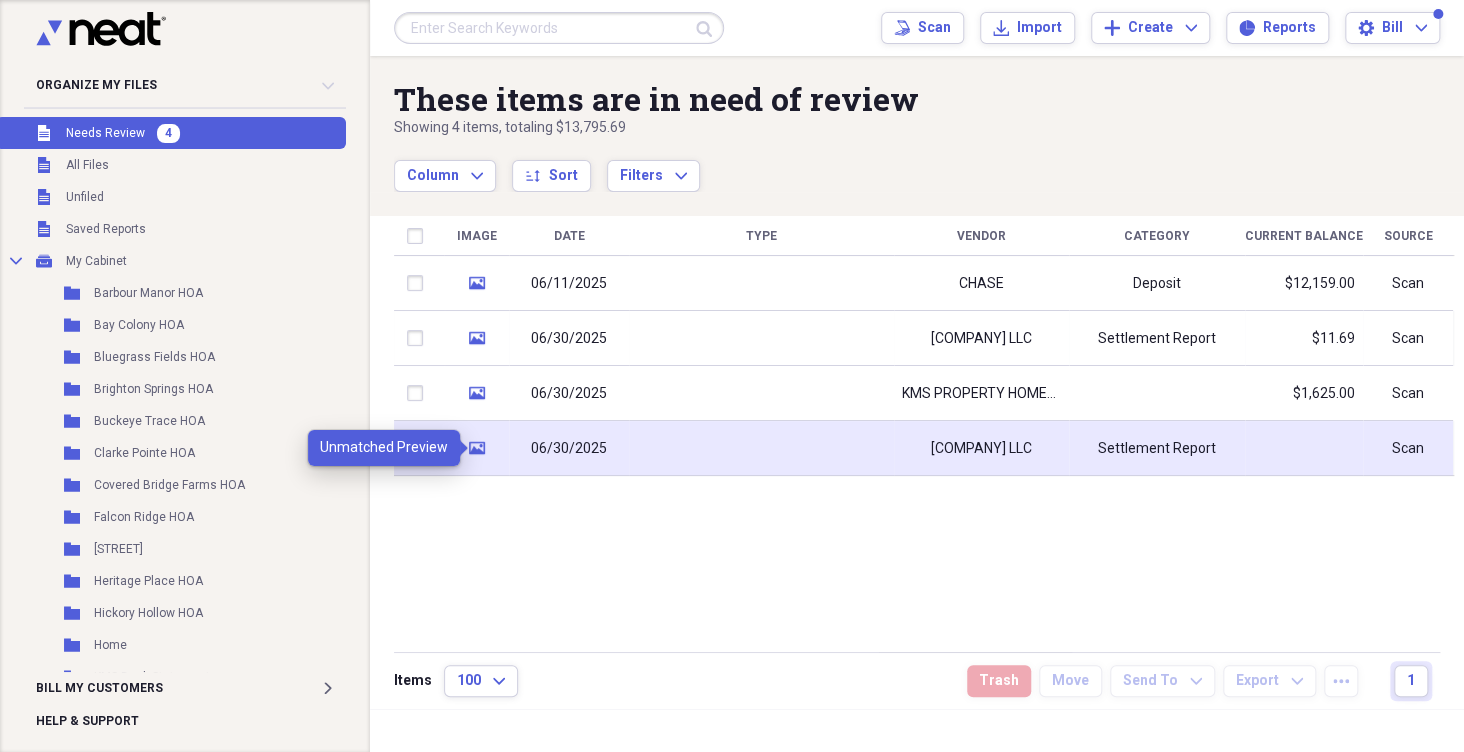 click 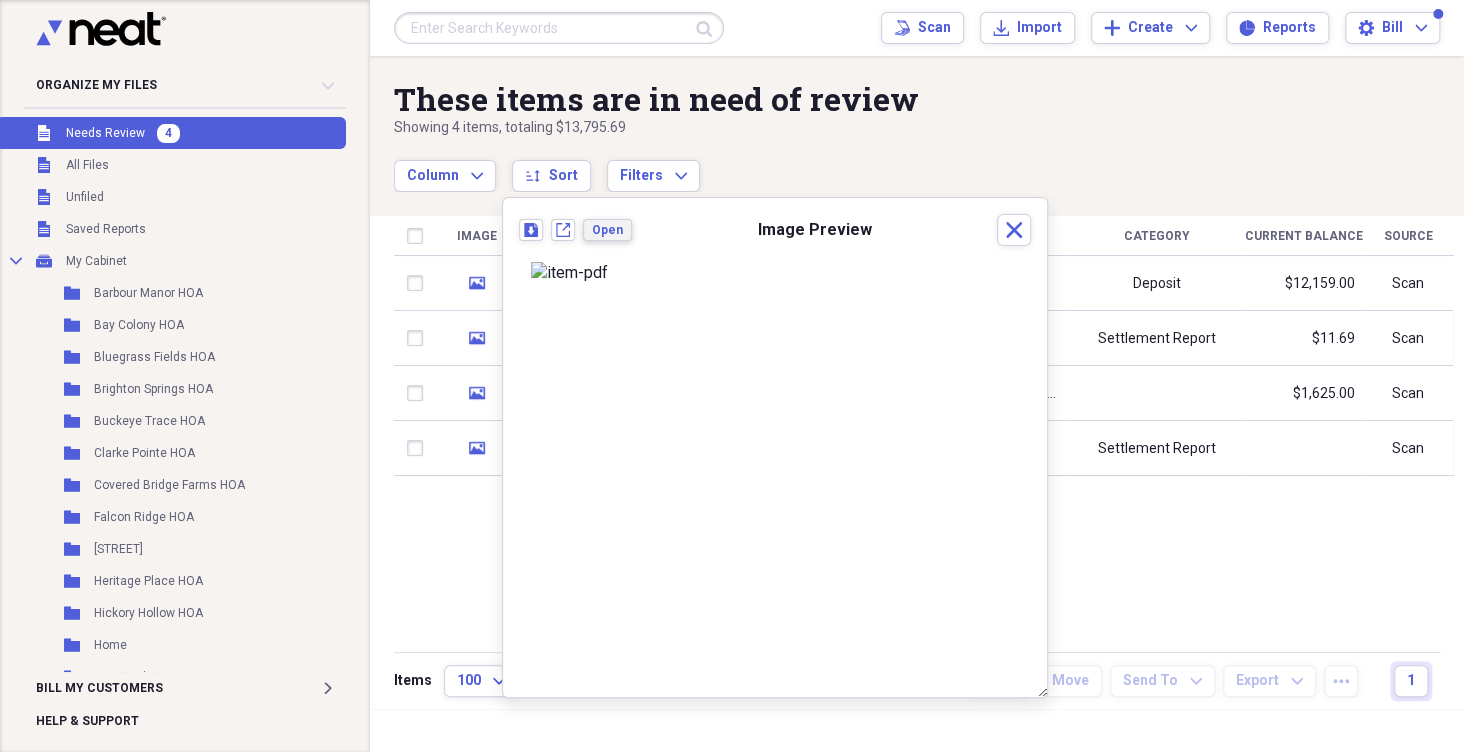 click on "Open" at bounding box center [607, 230] 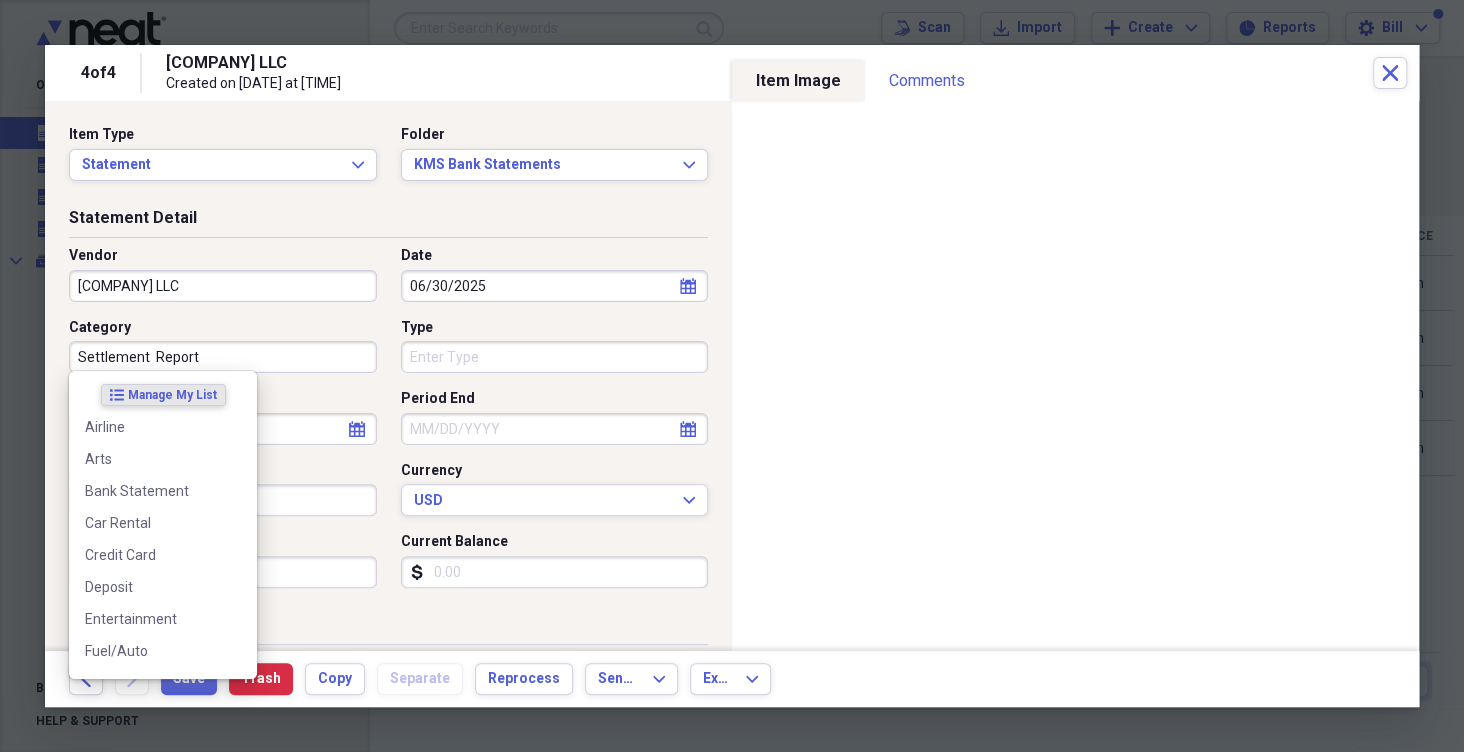 click on "Settlement  Report" at bounding box center (223, 357) 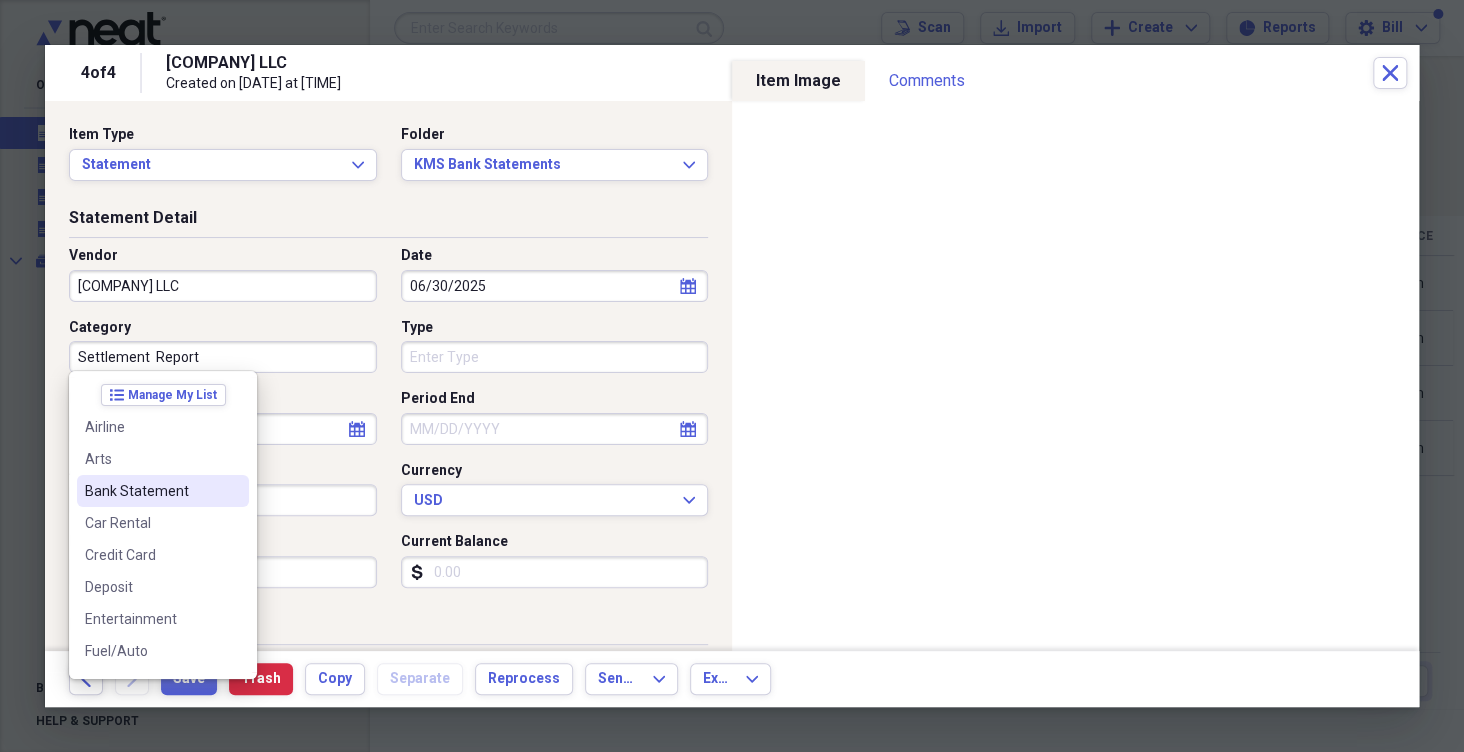 click on "Bank Statement" at bounding box center [151, 491] 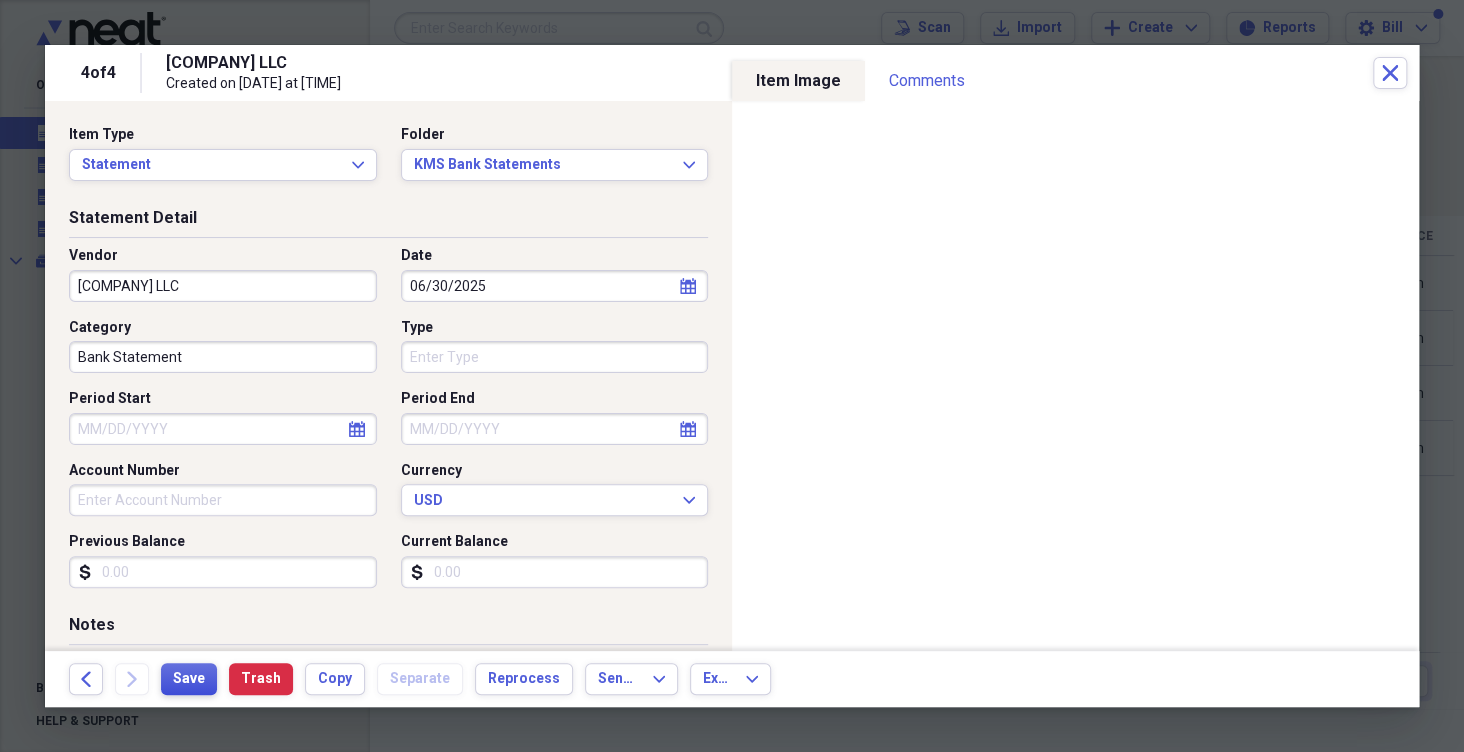 click on "Save" at bounding box center [189, 679] 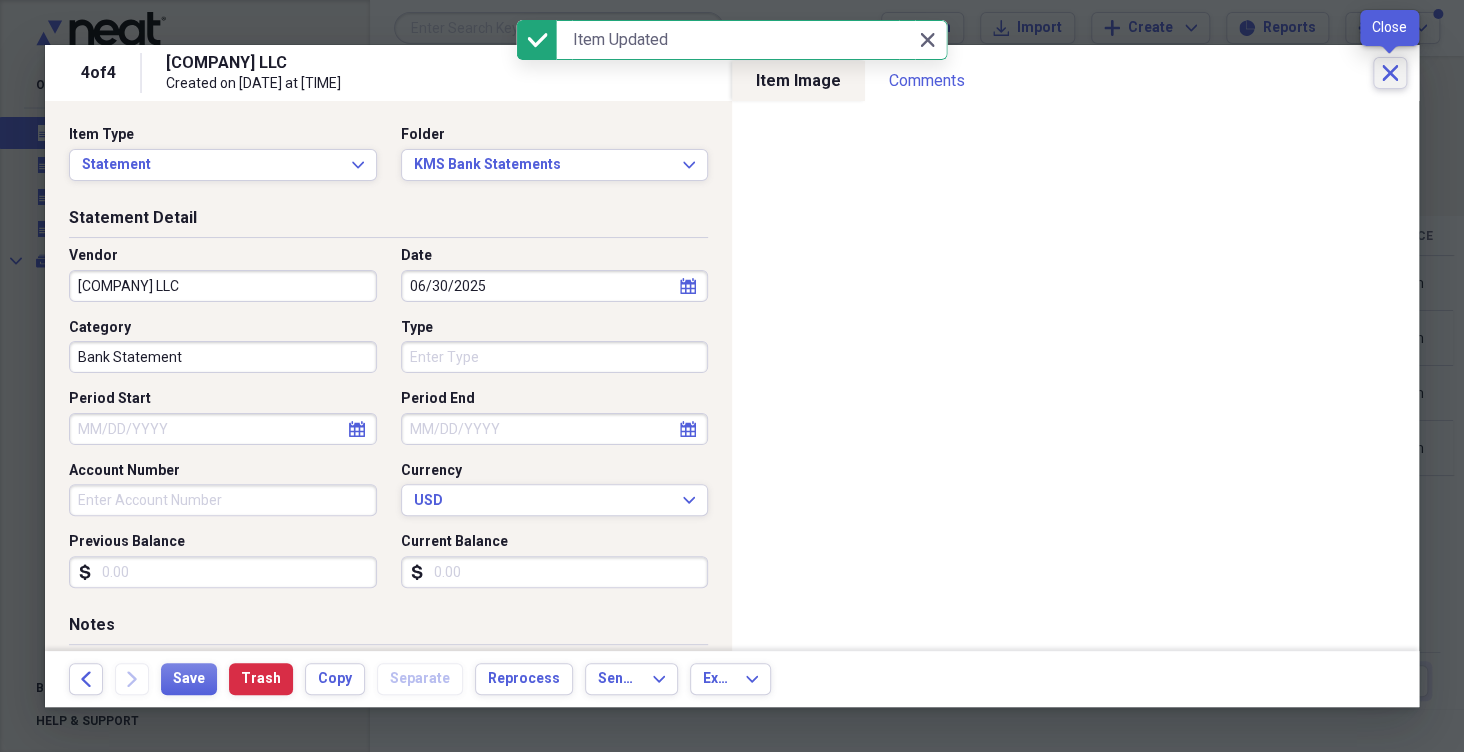 click on "Close" 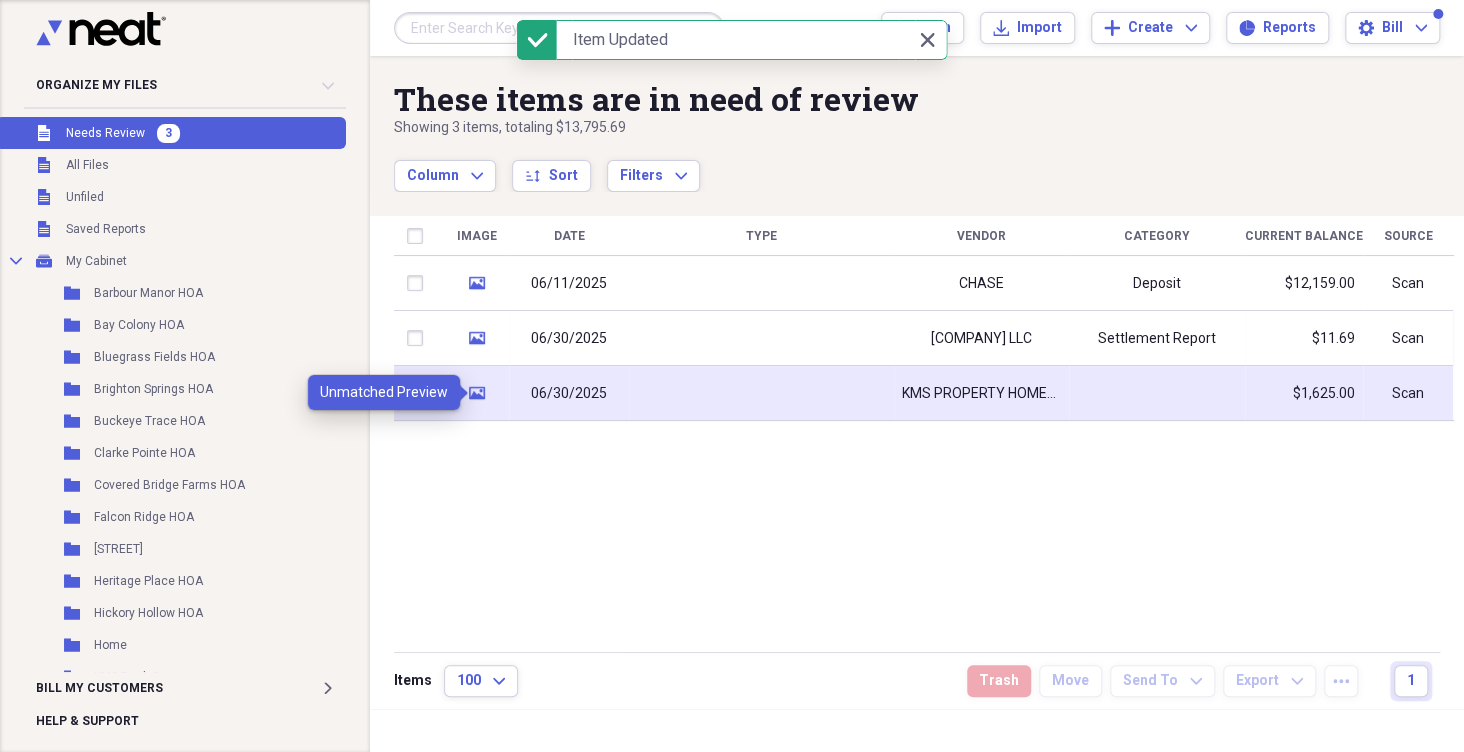 click 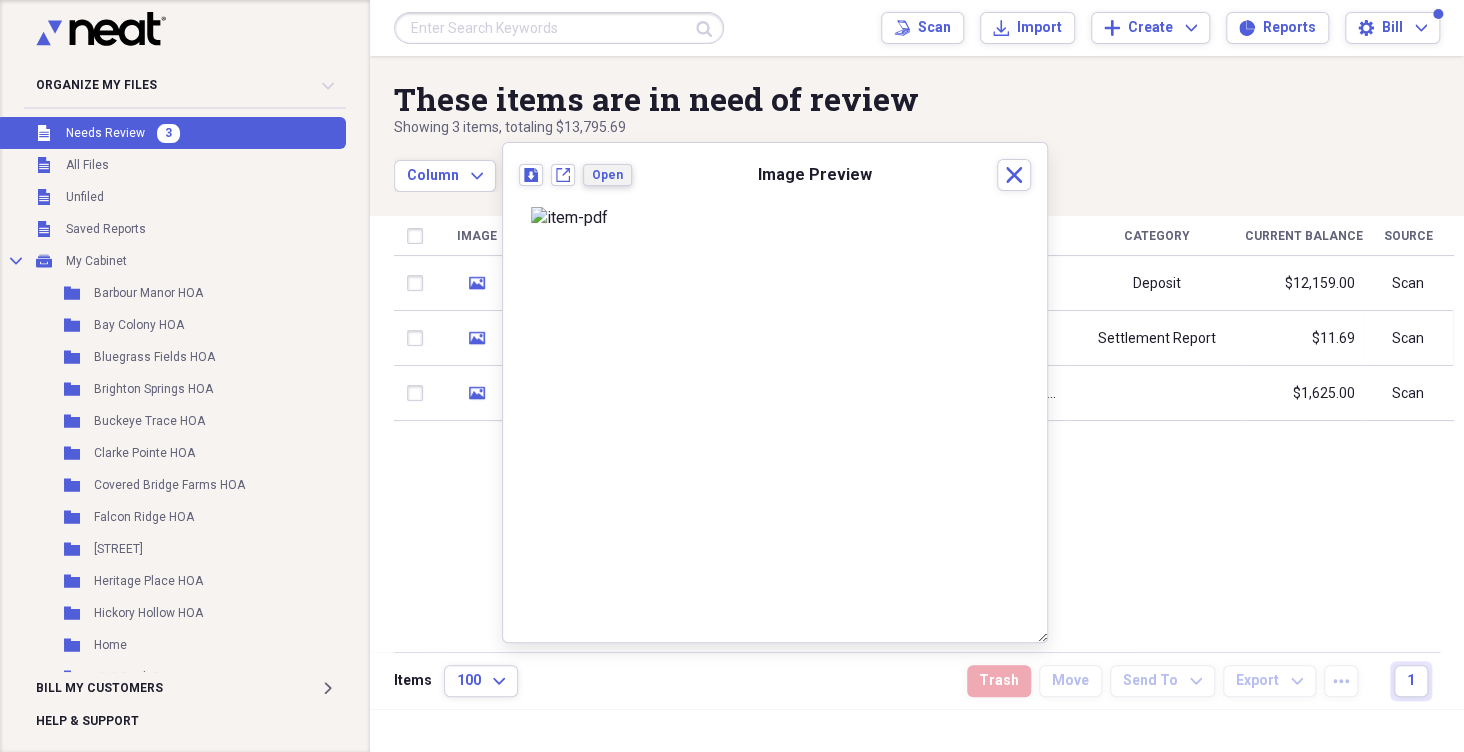 click on "Open" at bounding box center [607, 175] 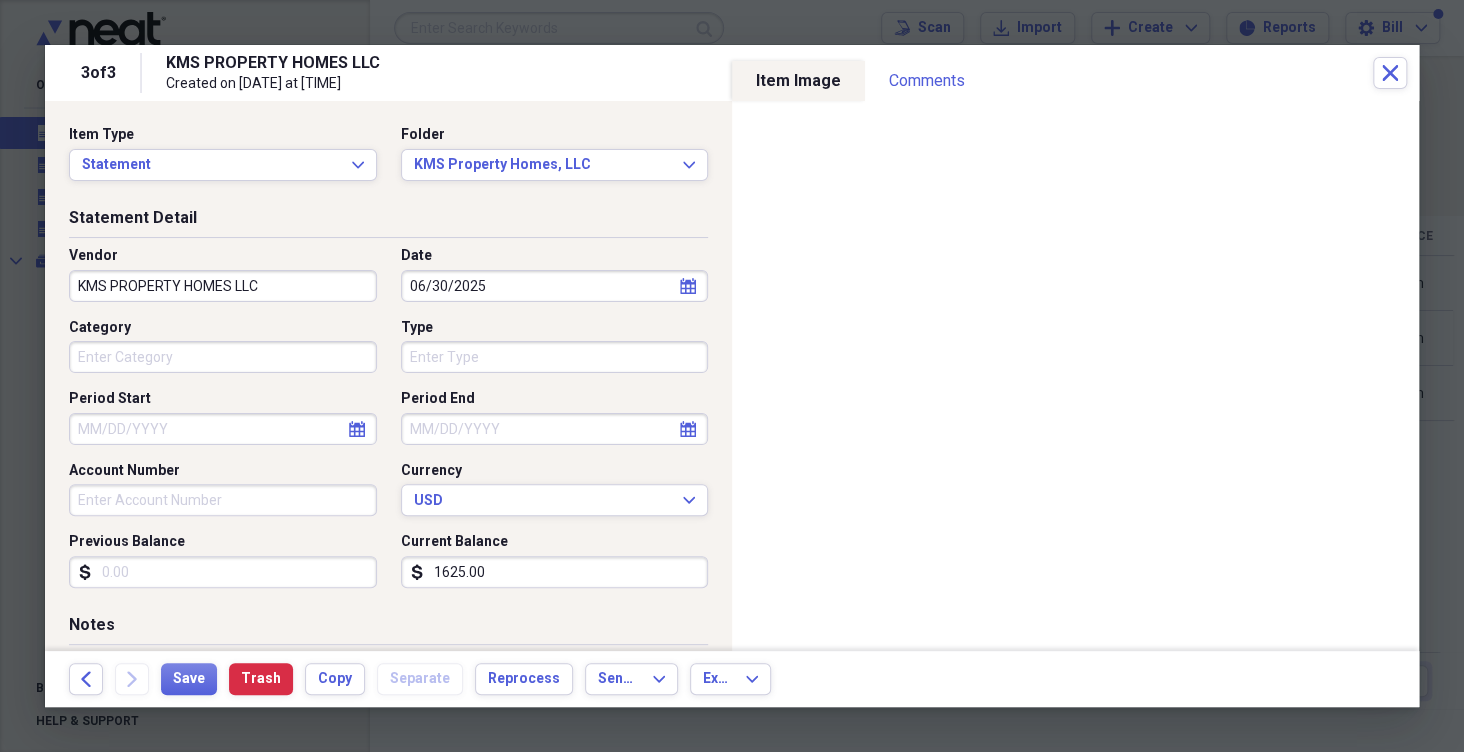 click on "Category" at bounding box center [223, 357] 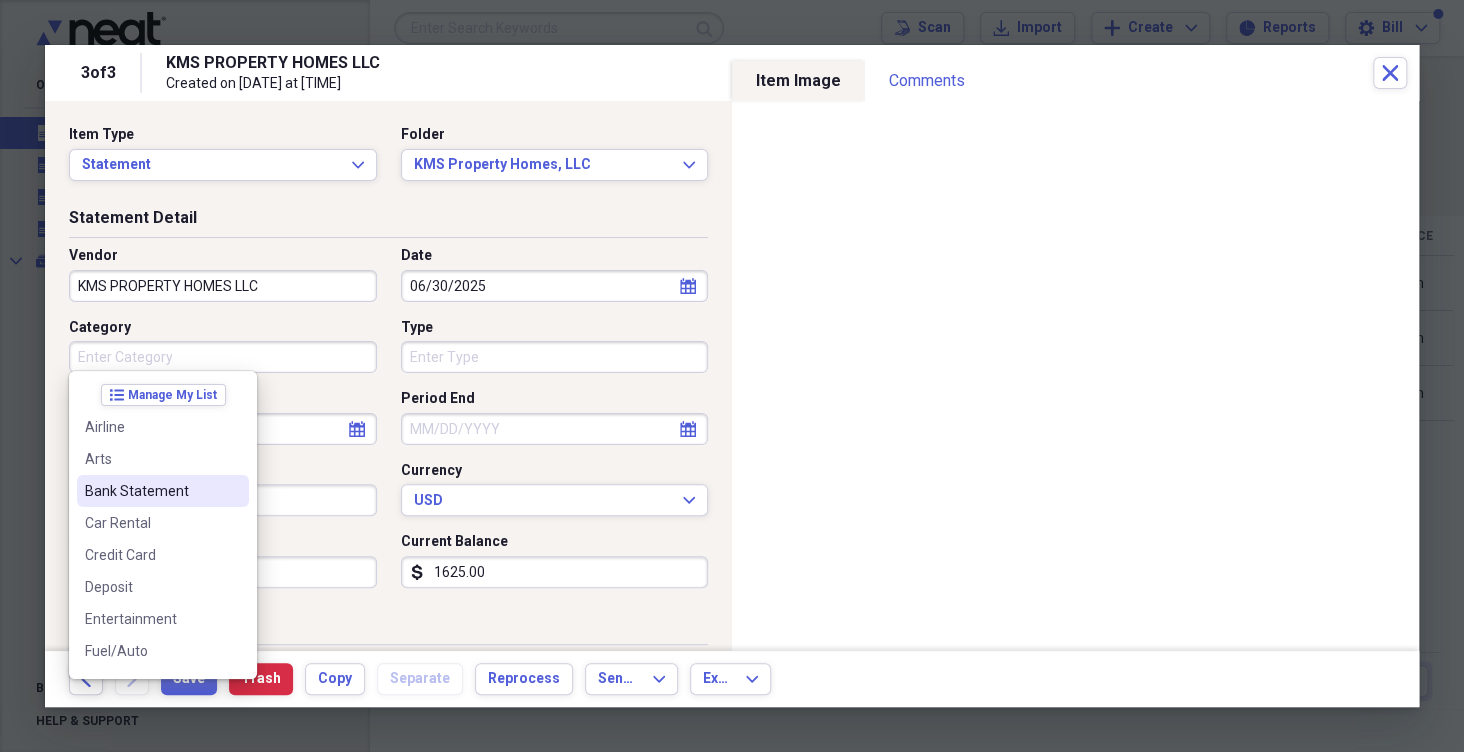 click on "Bank Statement" at bounding box center (151, 491) 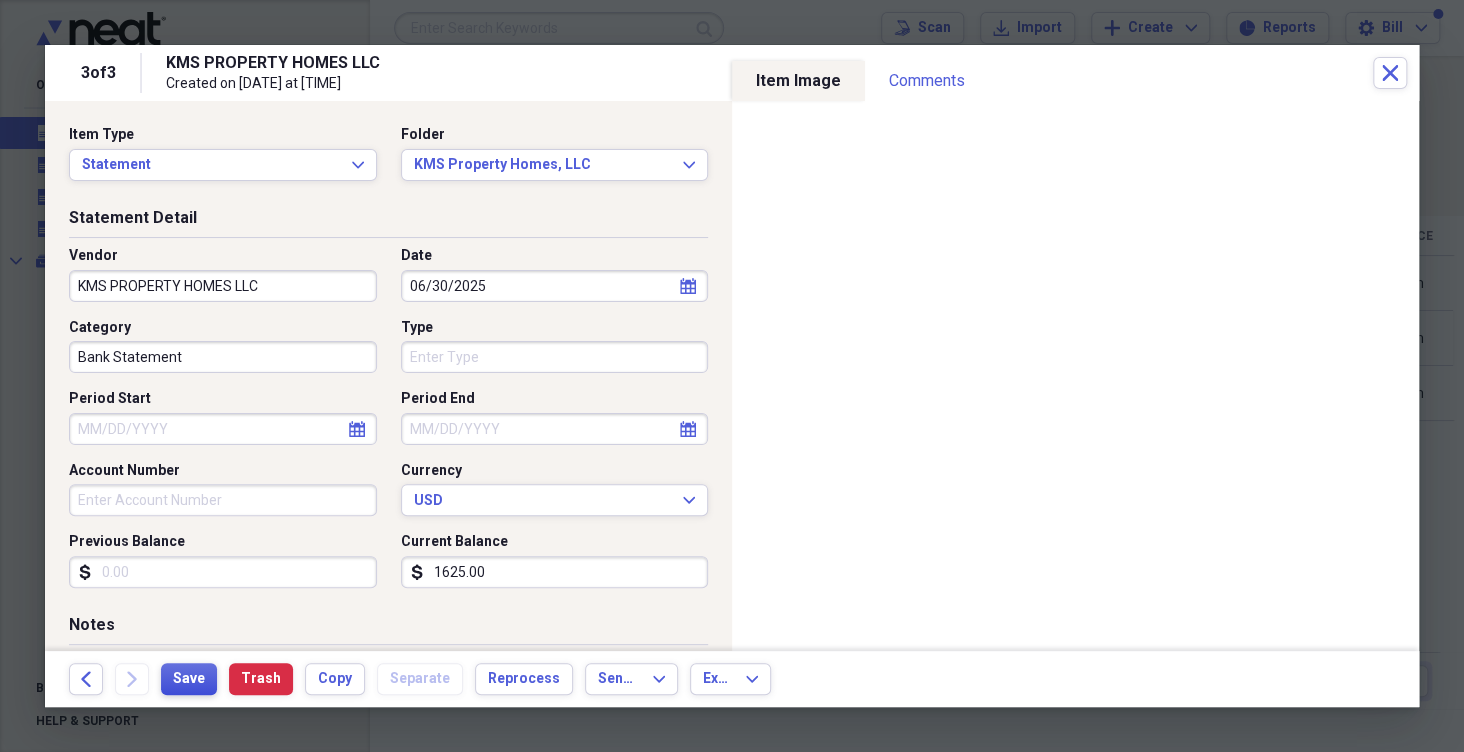 click on "Save" at bounding box center (189, 679) 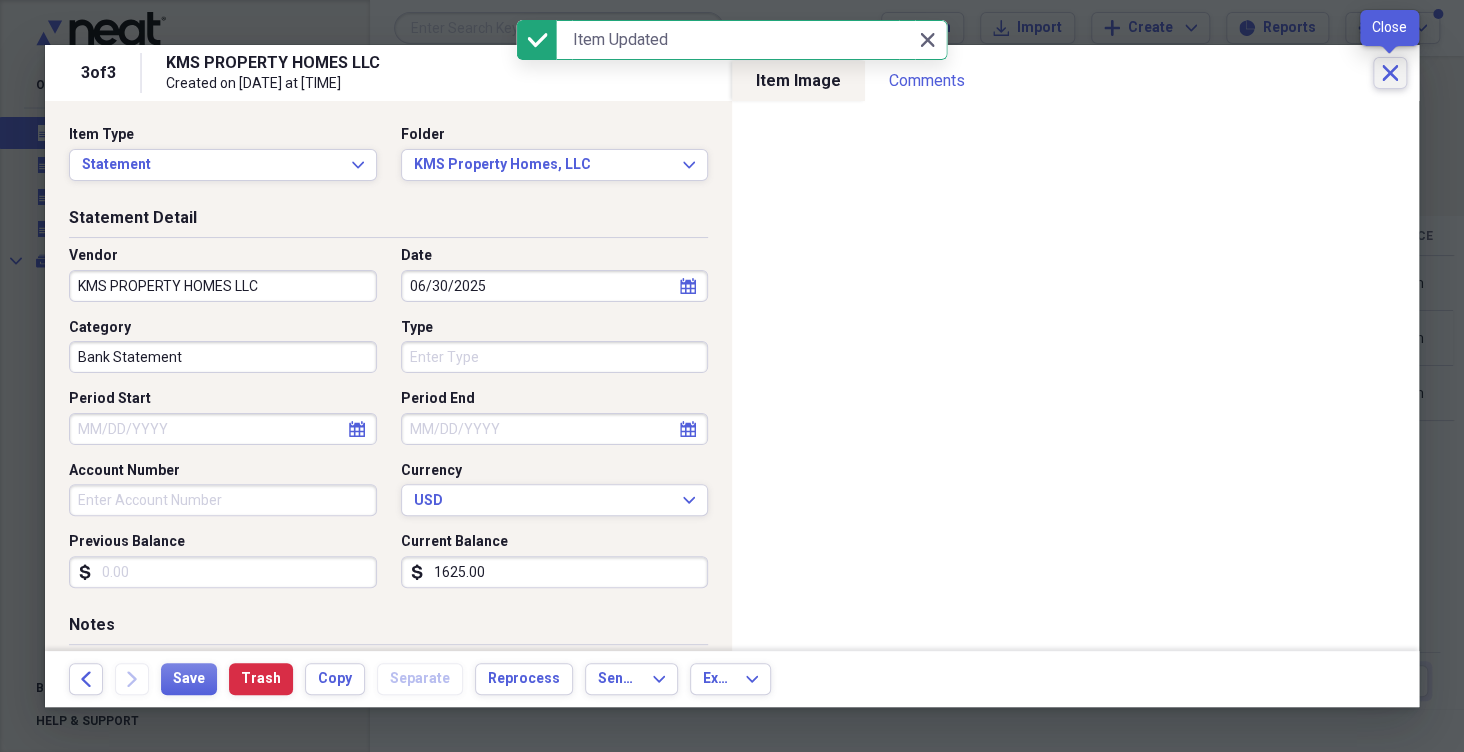 click on "Close" 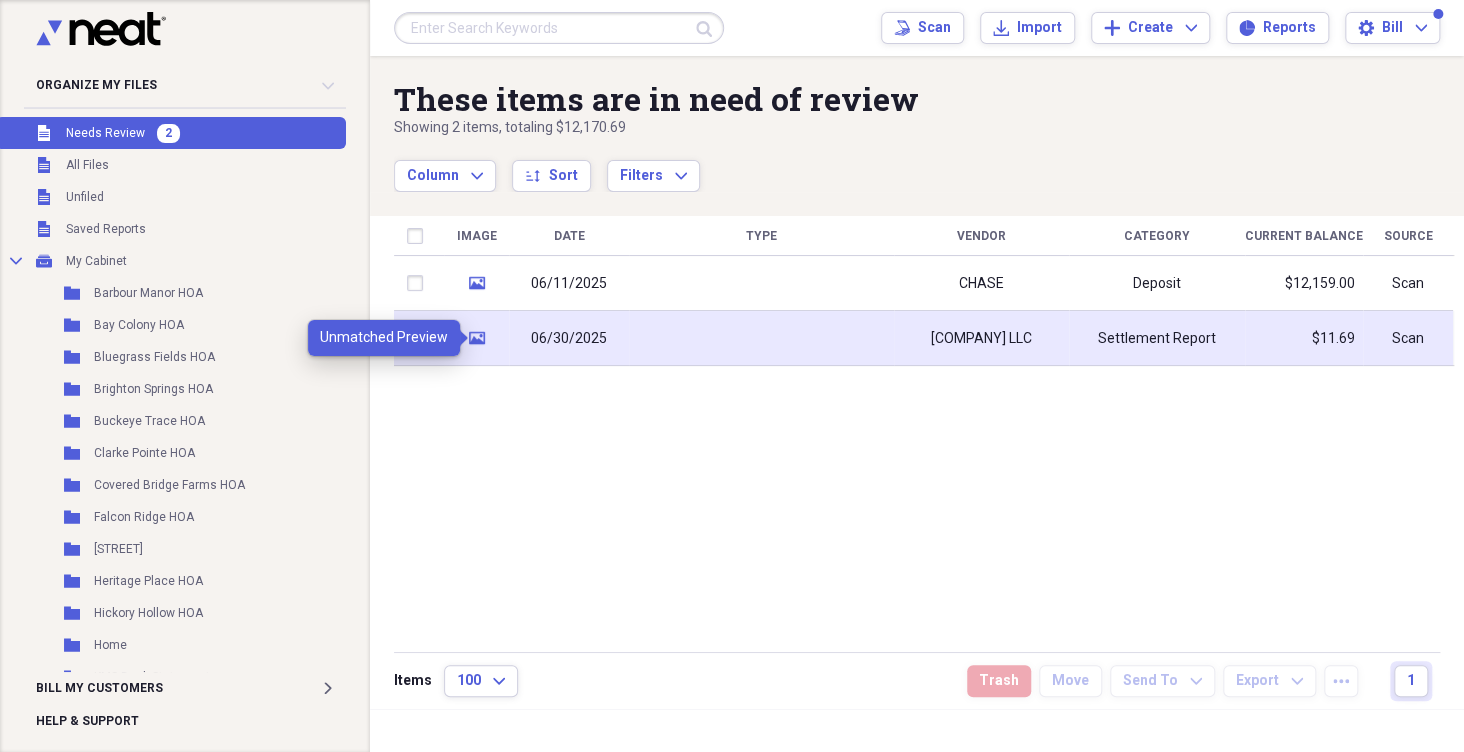 click 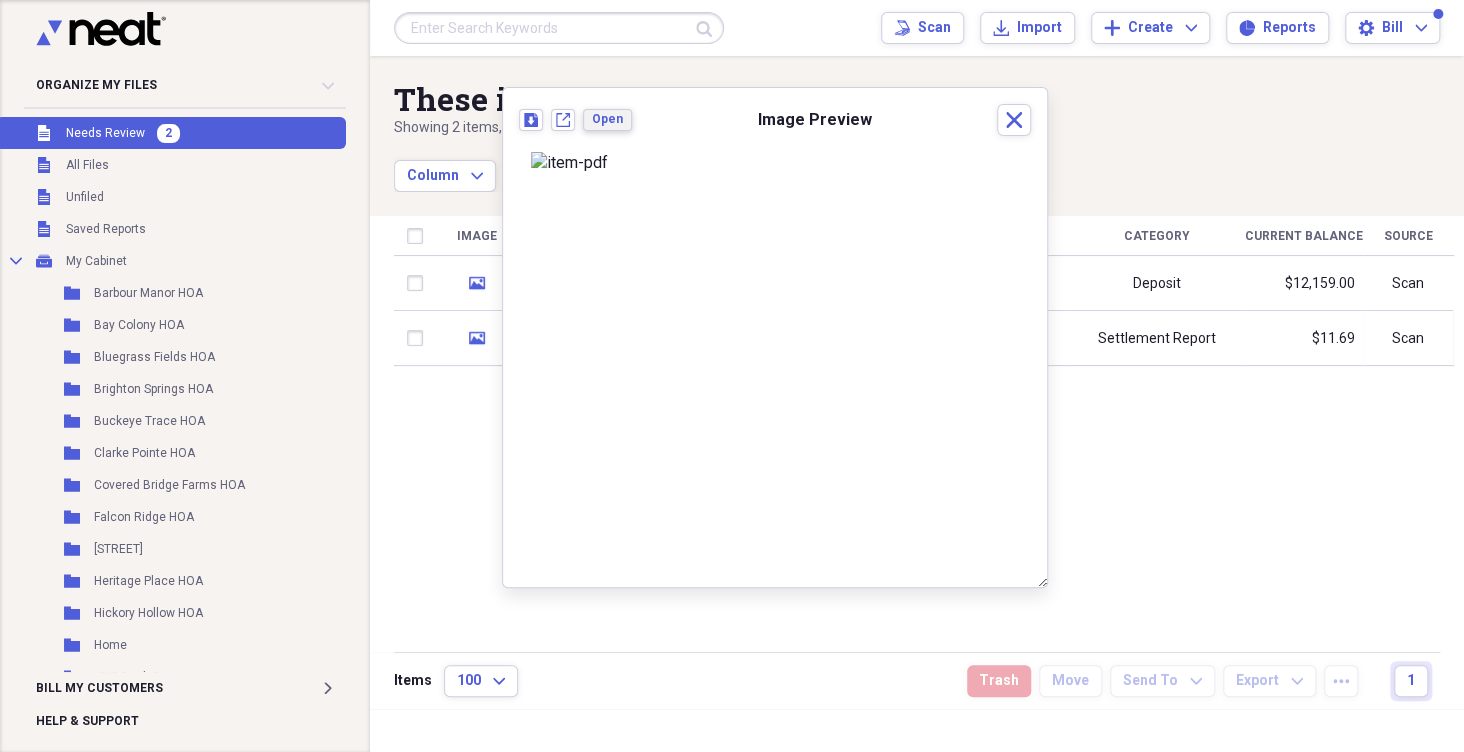 click on "Open" at bounding box center [607, 119] 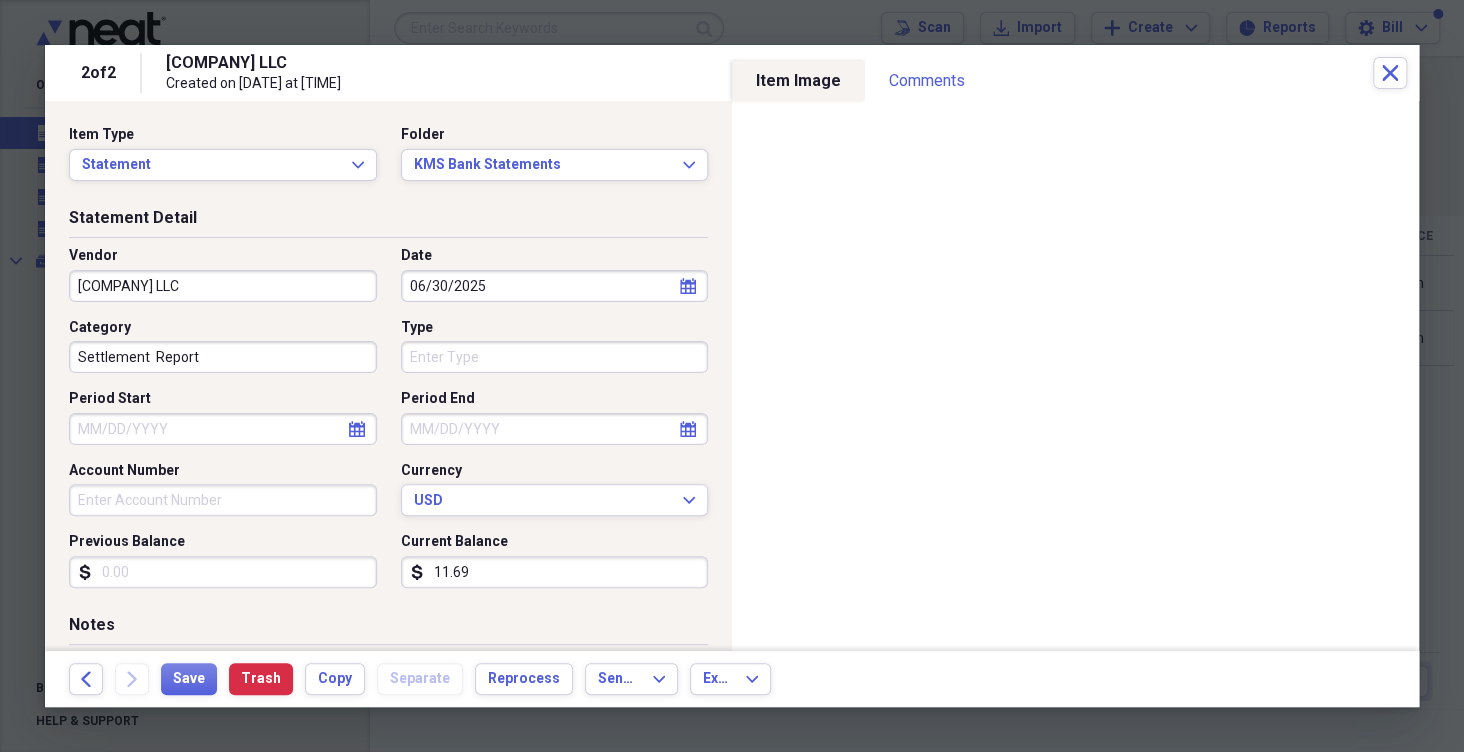 click on "Settlement  Report" at bounding box center [223, 357] 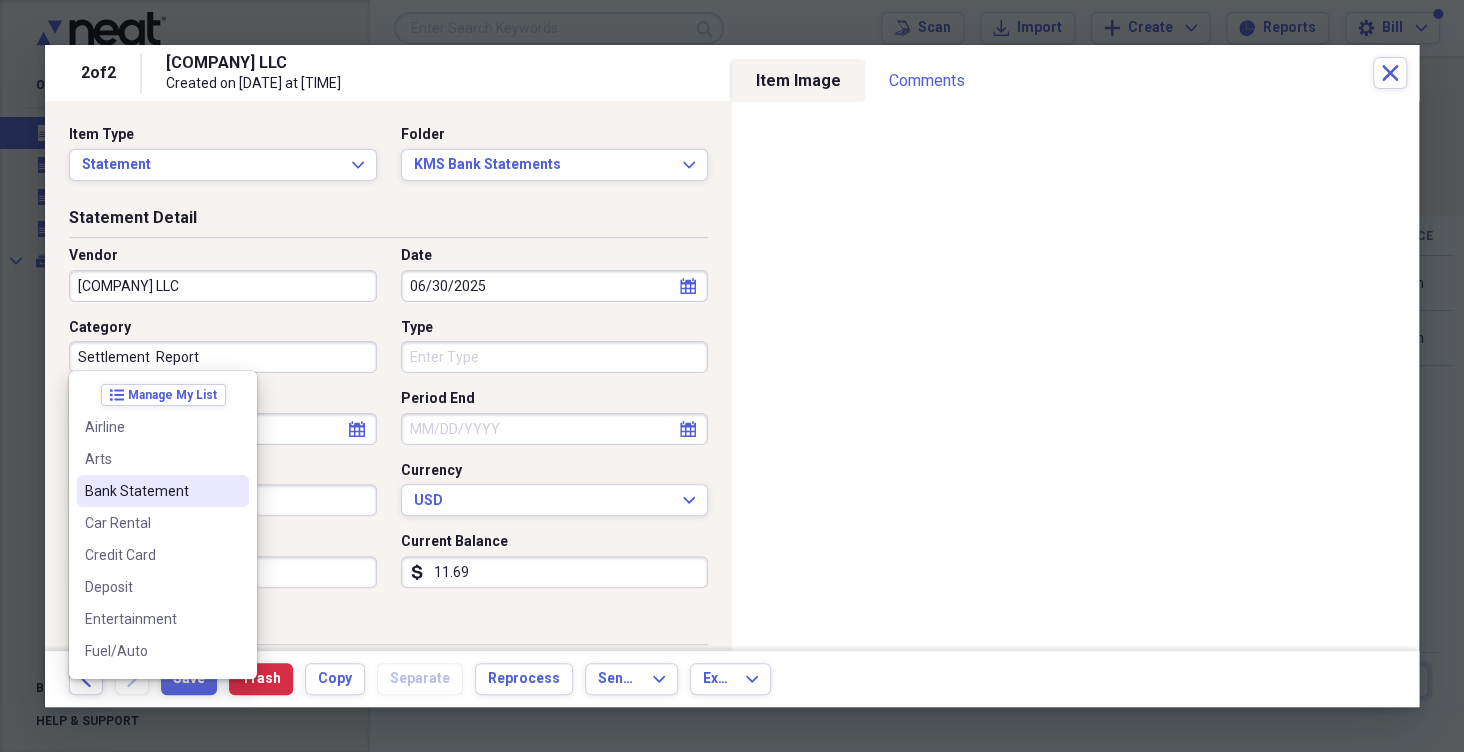 click on "Bank Statement" at bounding box center (151, 491) 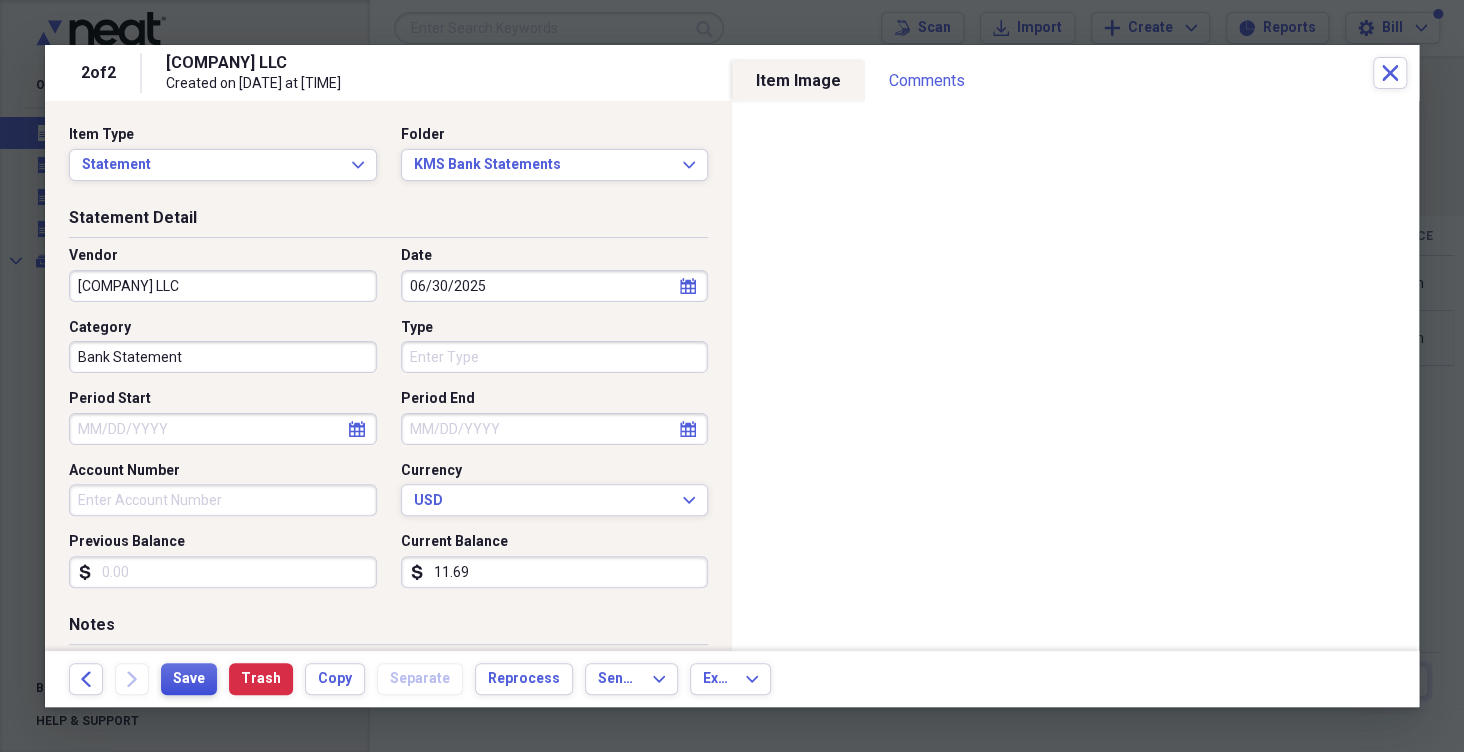 click on "Save" at bounding box center (189, 679) 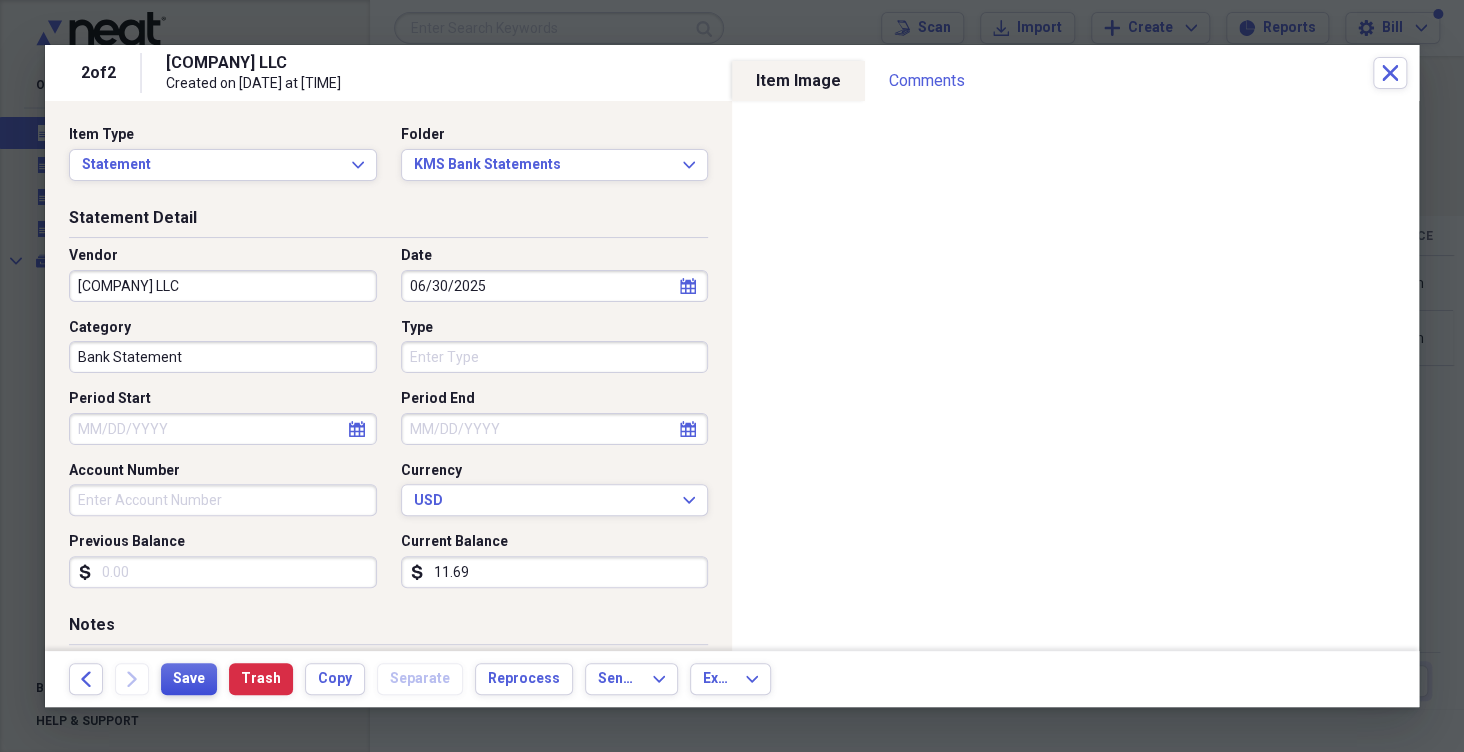 click on "Save" at bounding box center [189, 679] 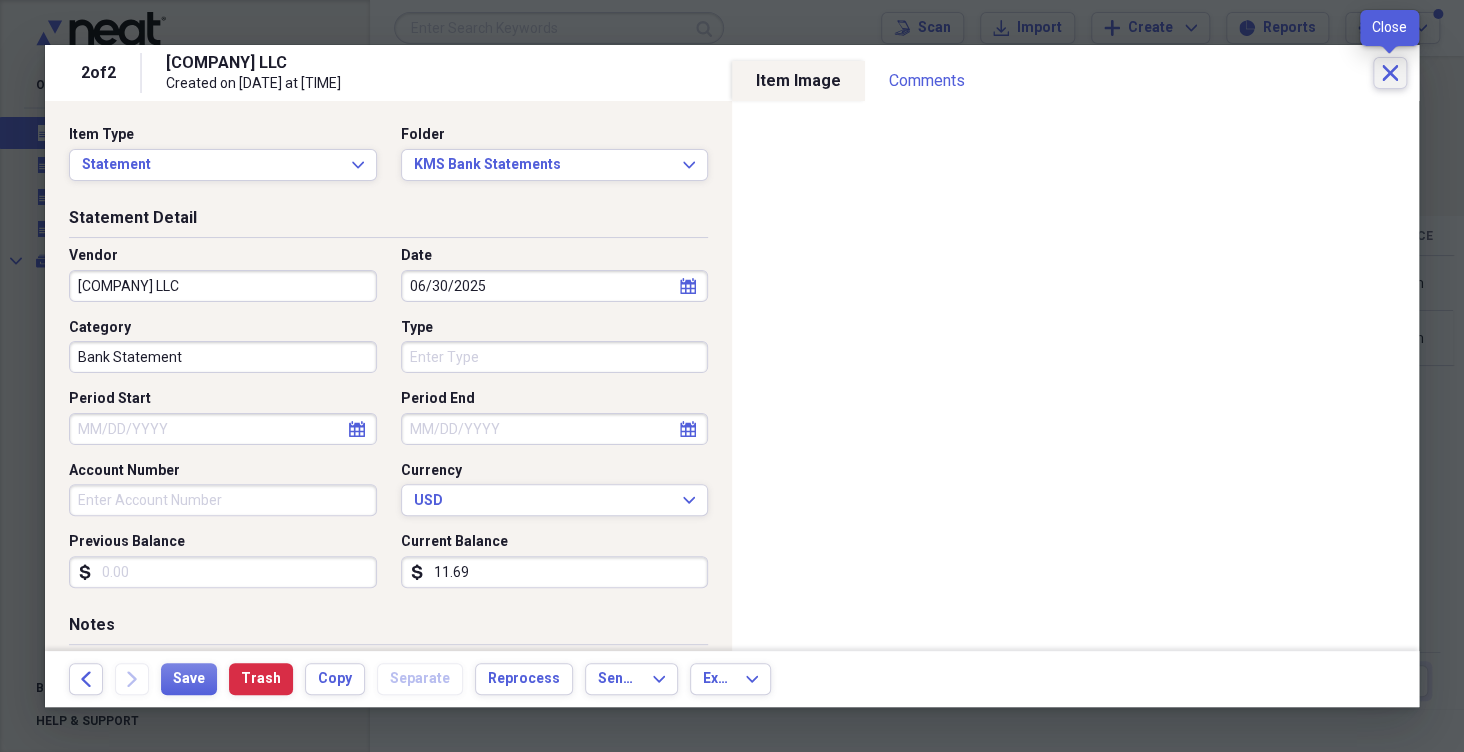 click on "Close" 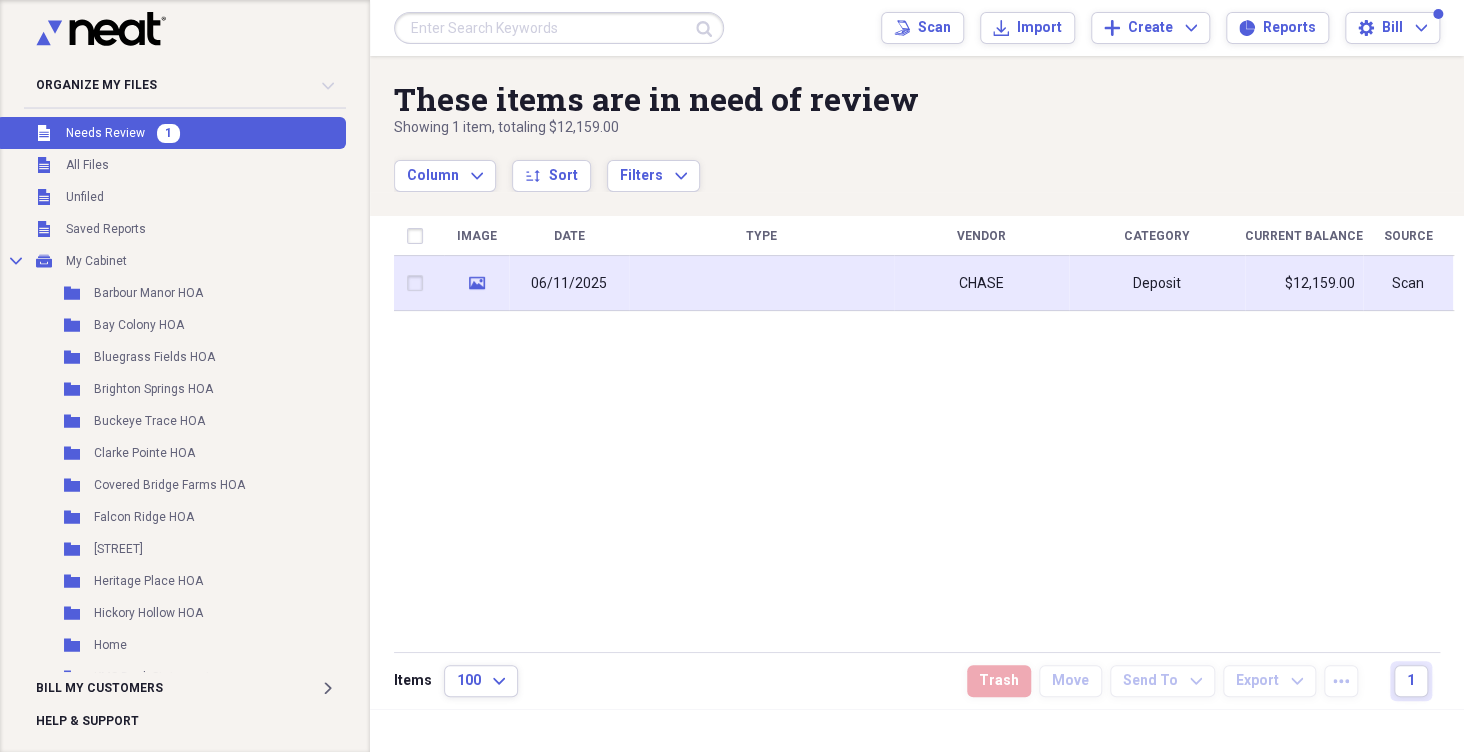 click 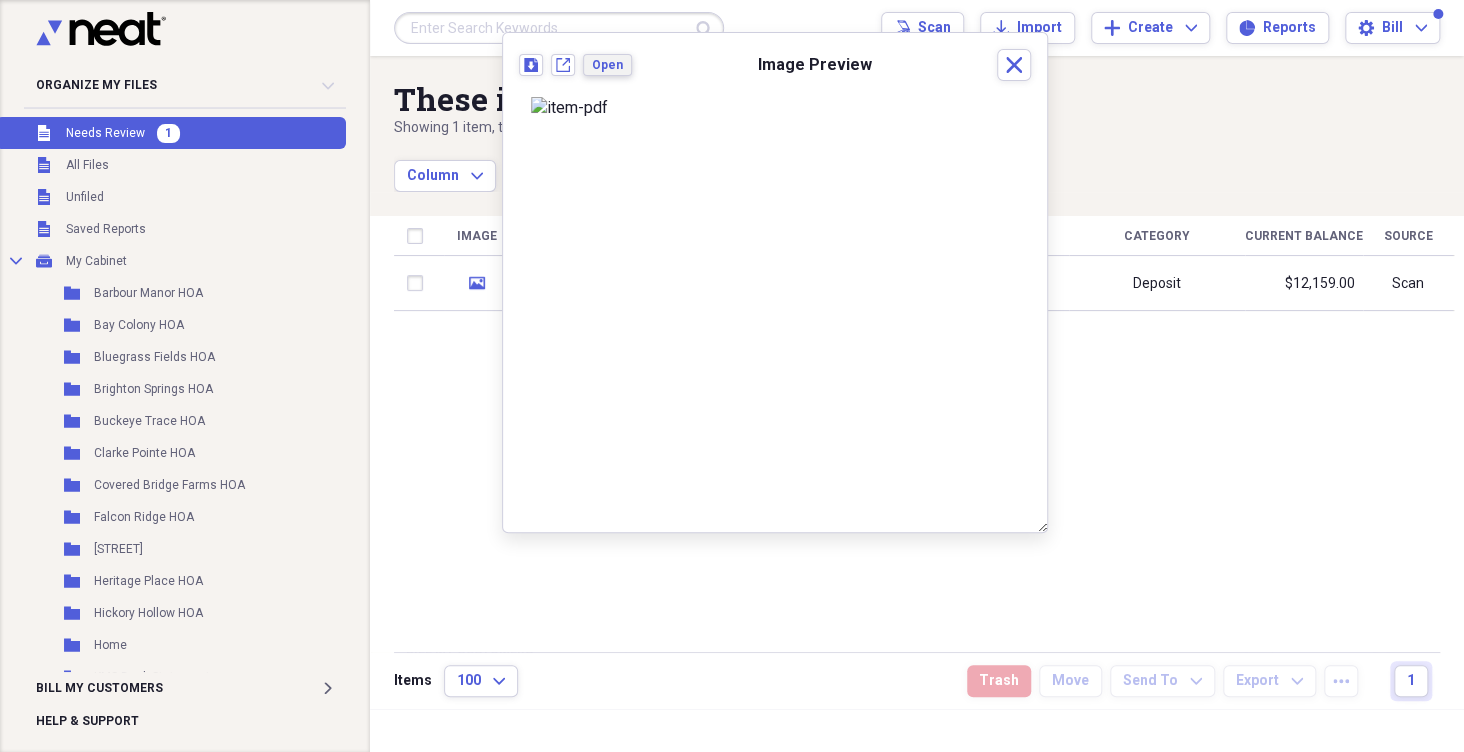 click on "Open" at bounding box center [607, 65] 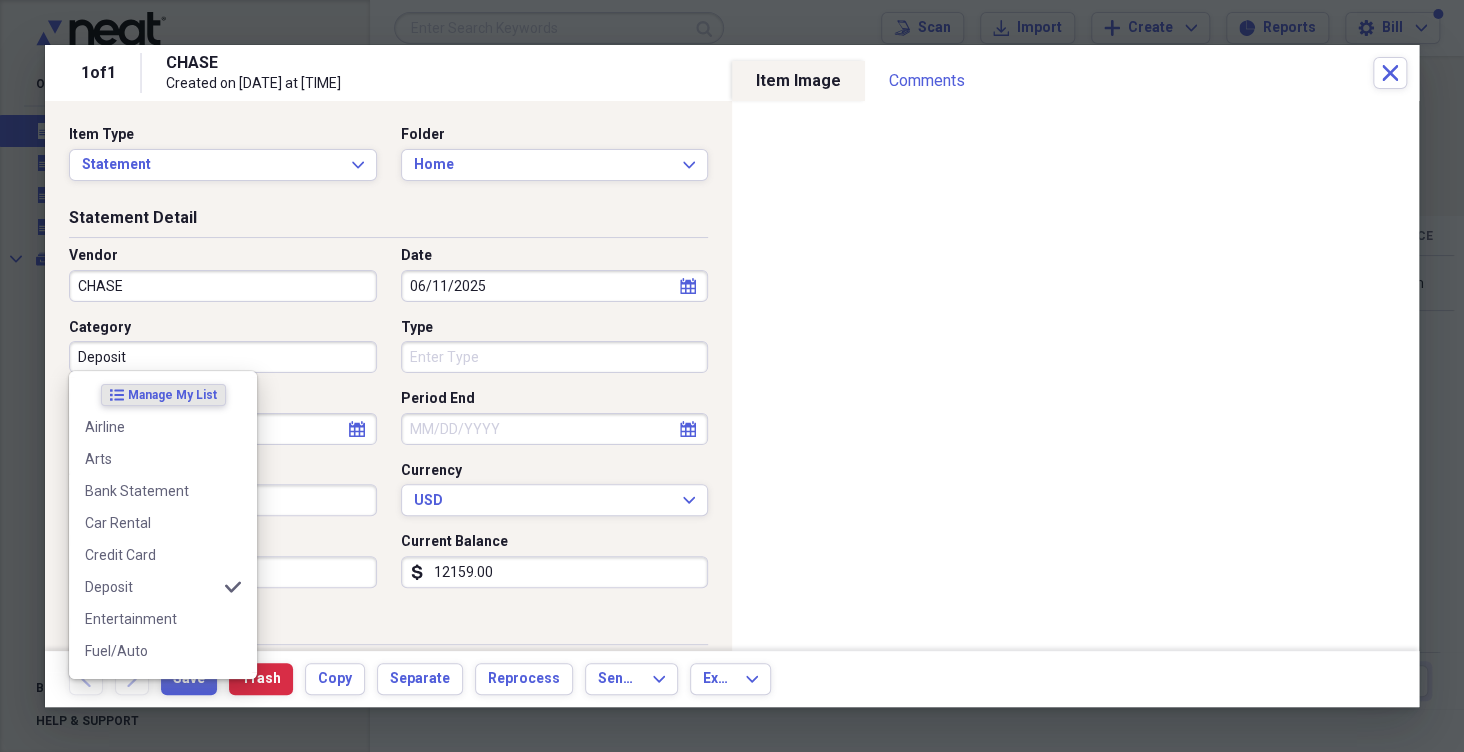 click on "Deposit" at bounding box center [223, 357] 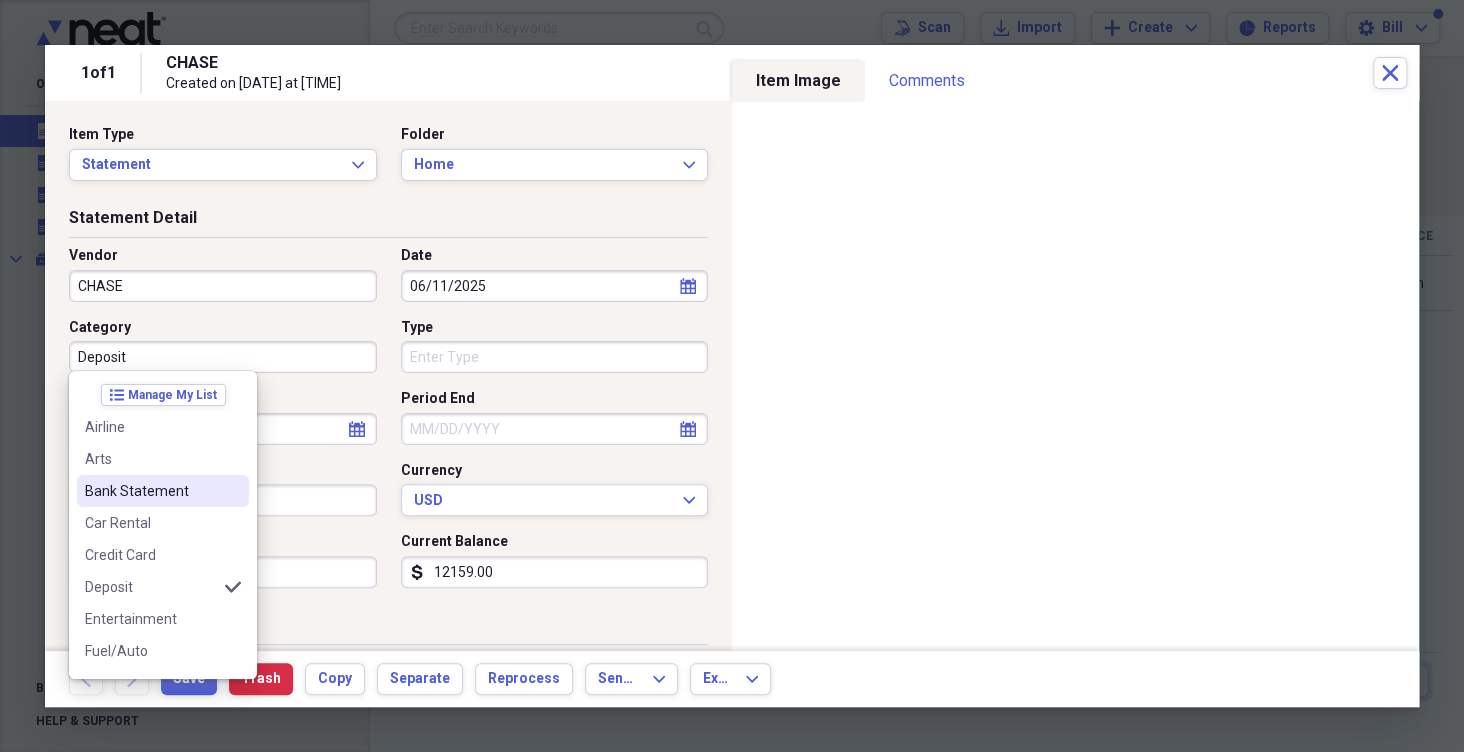 click on "Bank Statement" at bounding box center [151, 491] 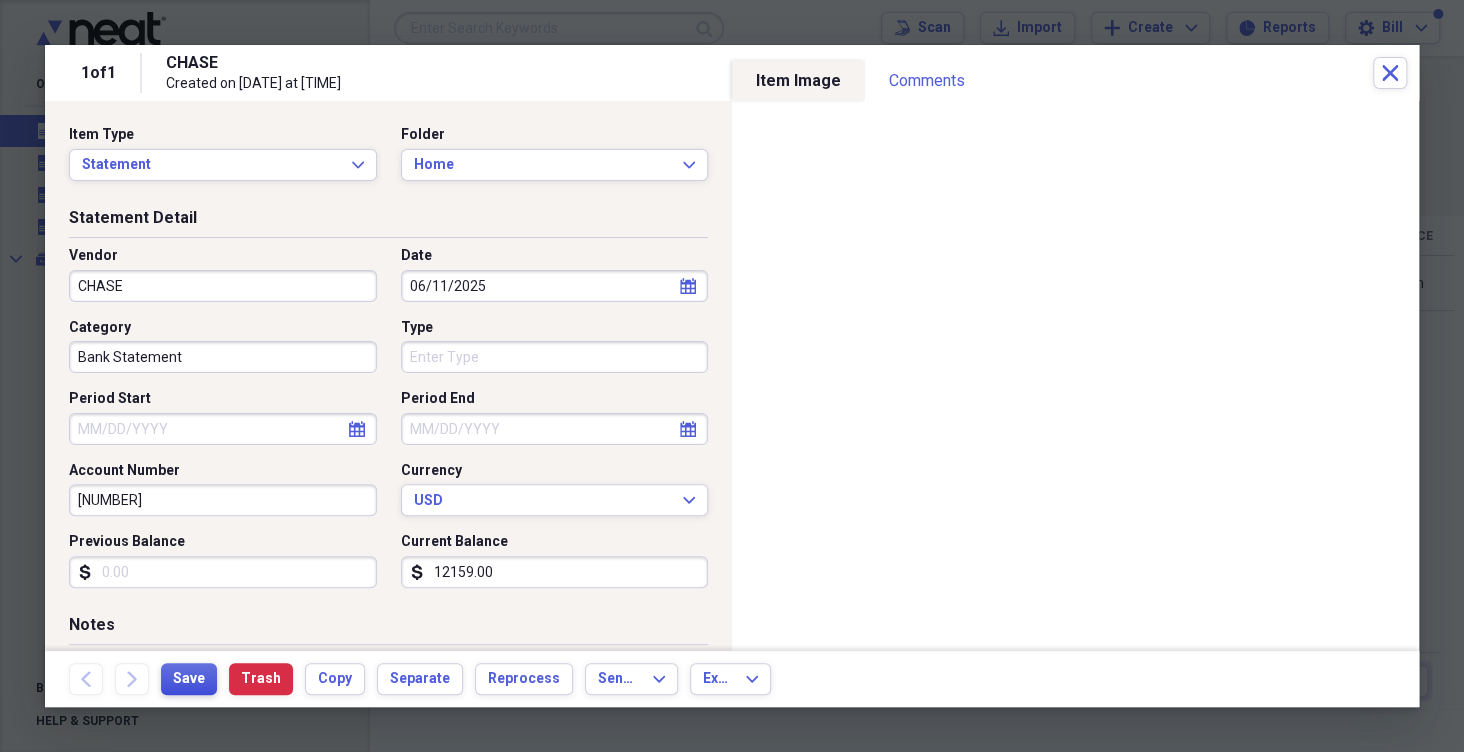 click on "Save" at bounding box center [189, 679] 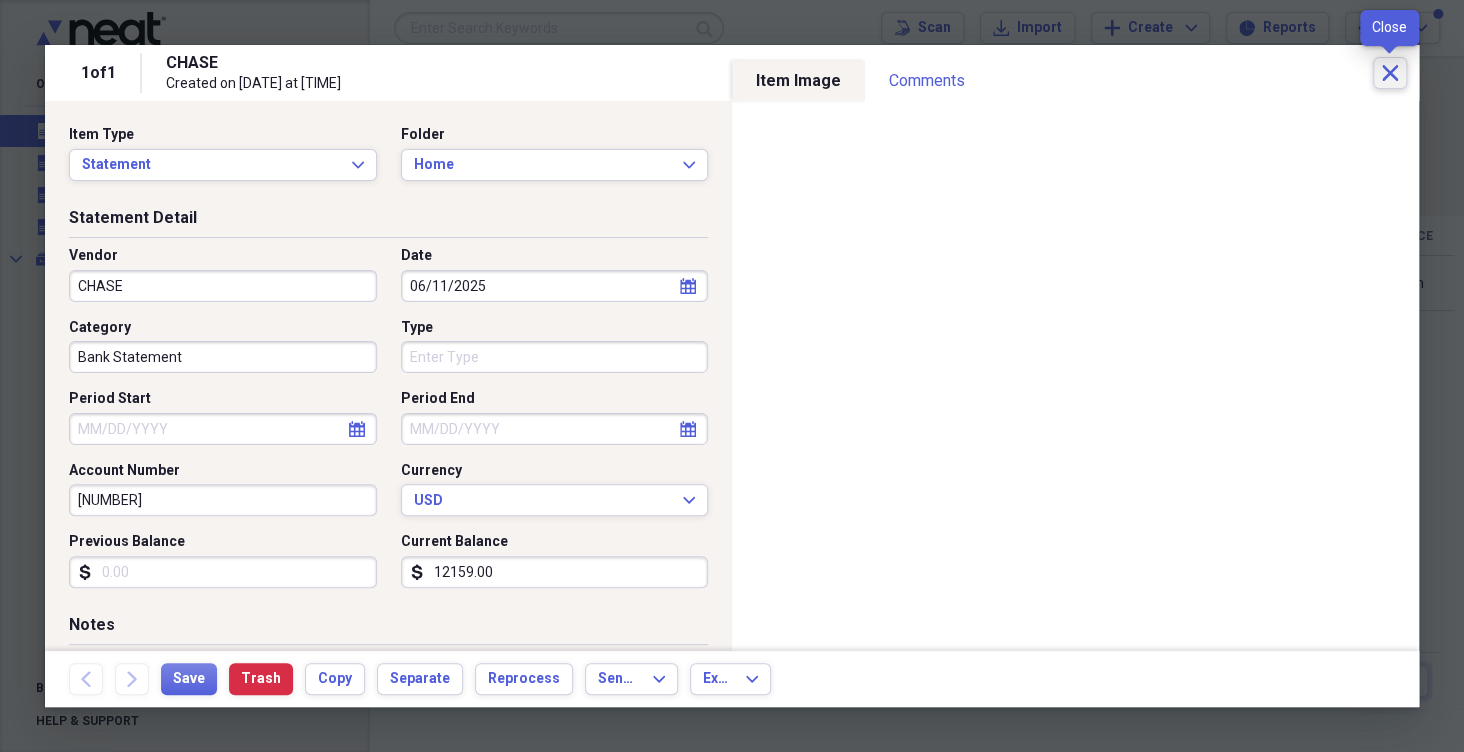 click on "Close" 